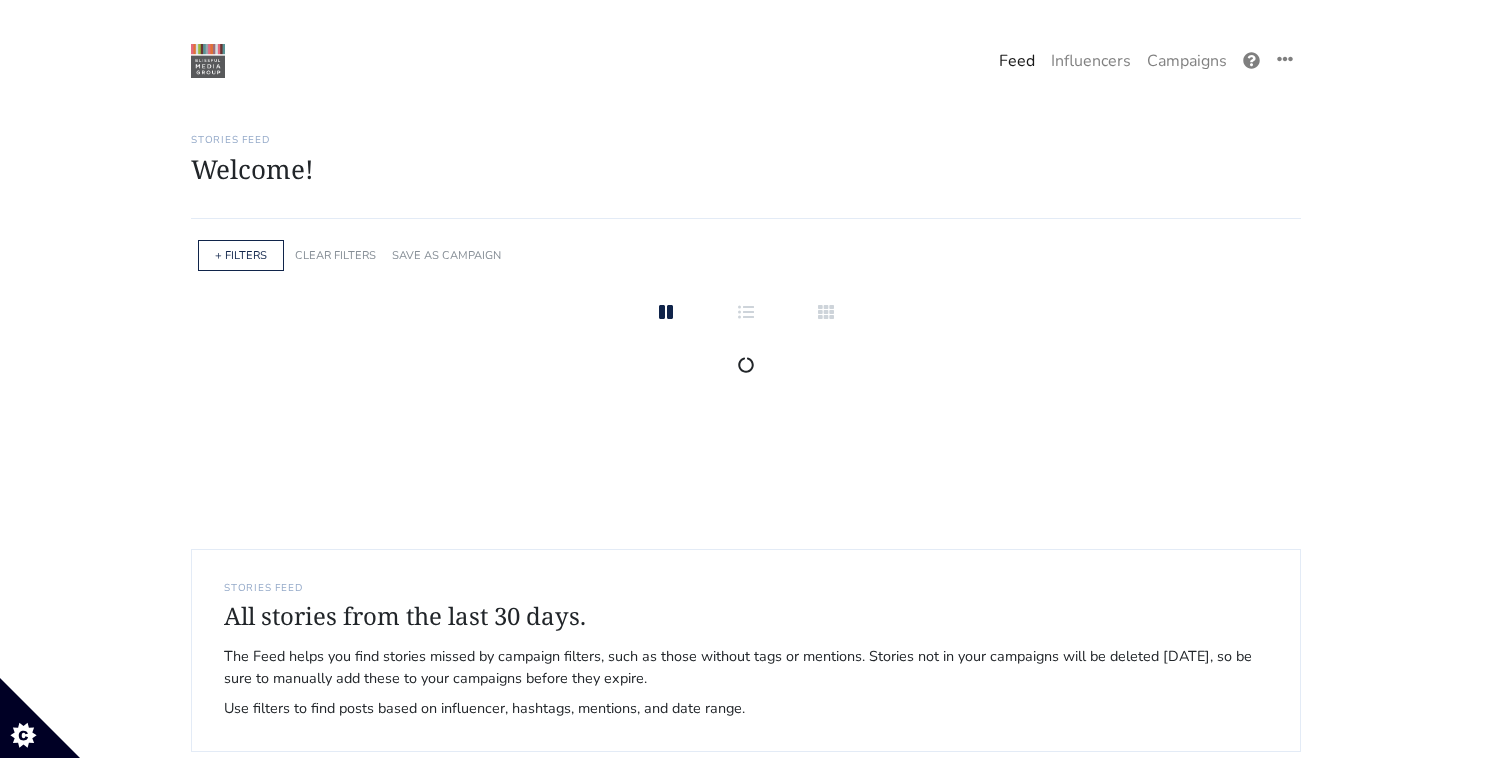 scroll, scrollTop: 0, scrollLeft: 0, axis: both 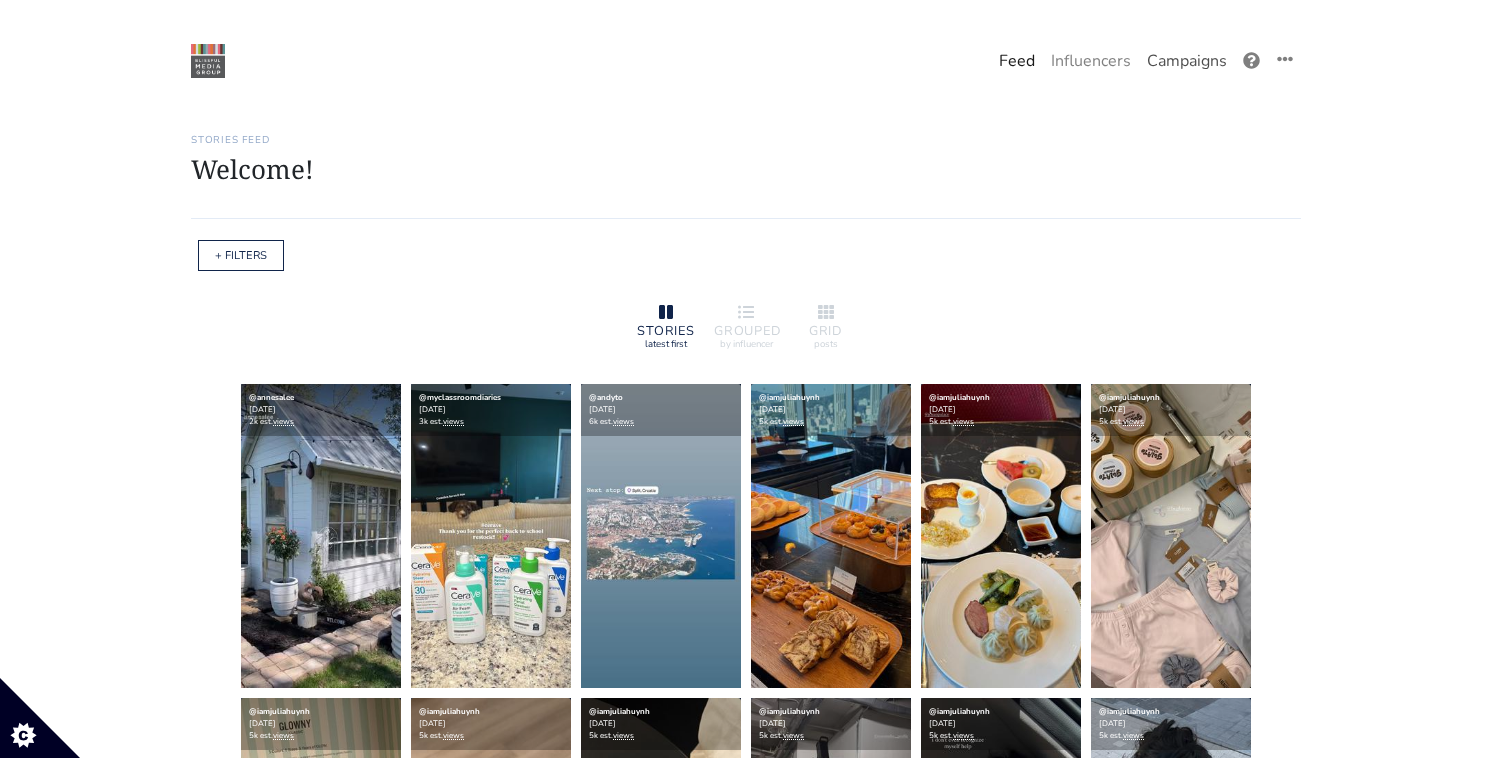 click on "Campaigns" at bounding box center (1187, 61) 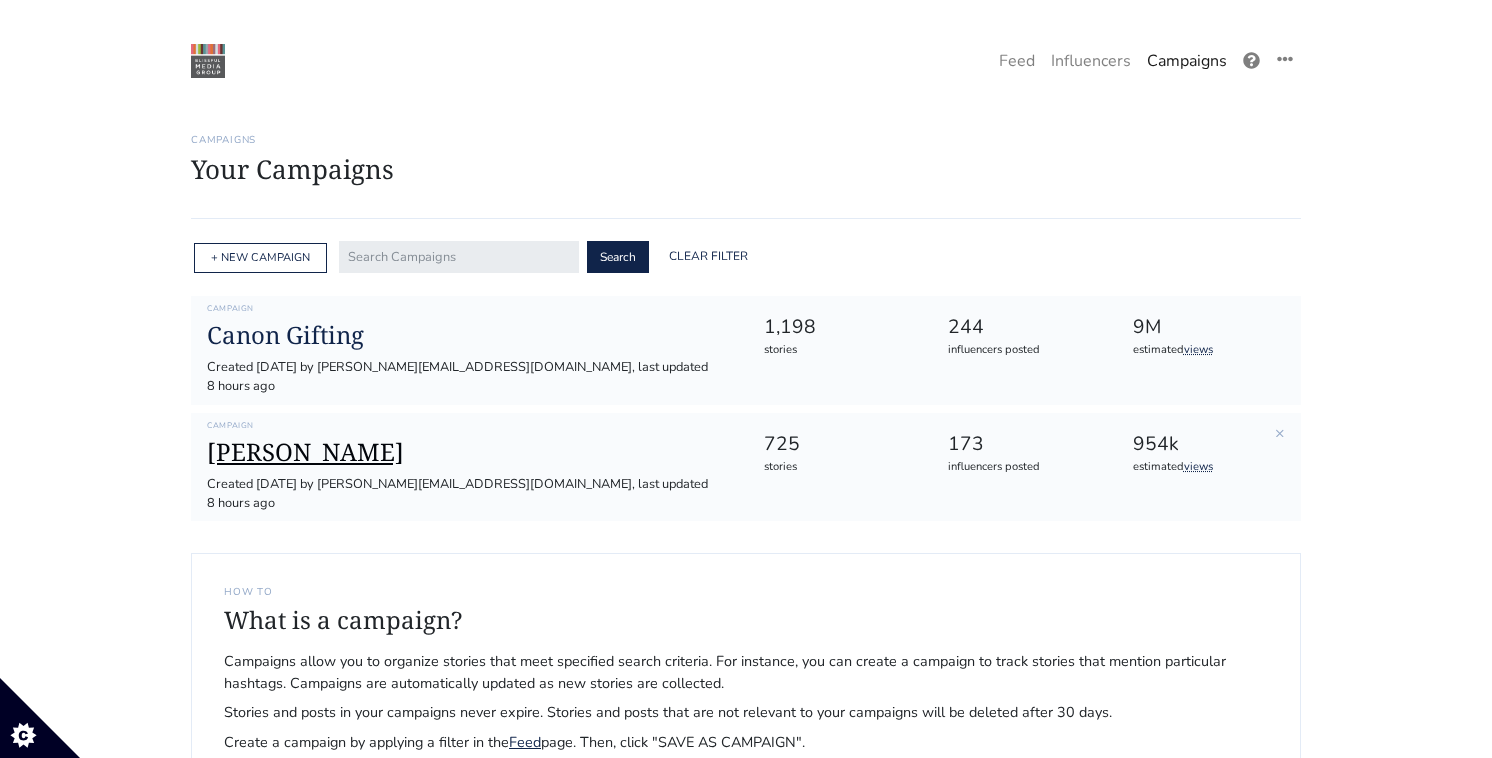 click on "[PERSON_NAME]" at bounding box center (469, 452) 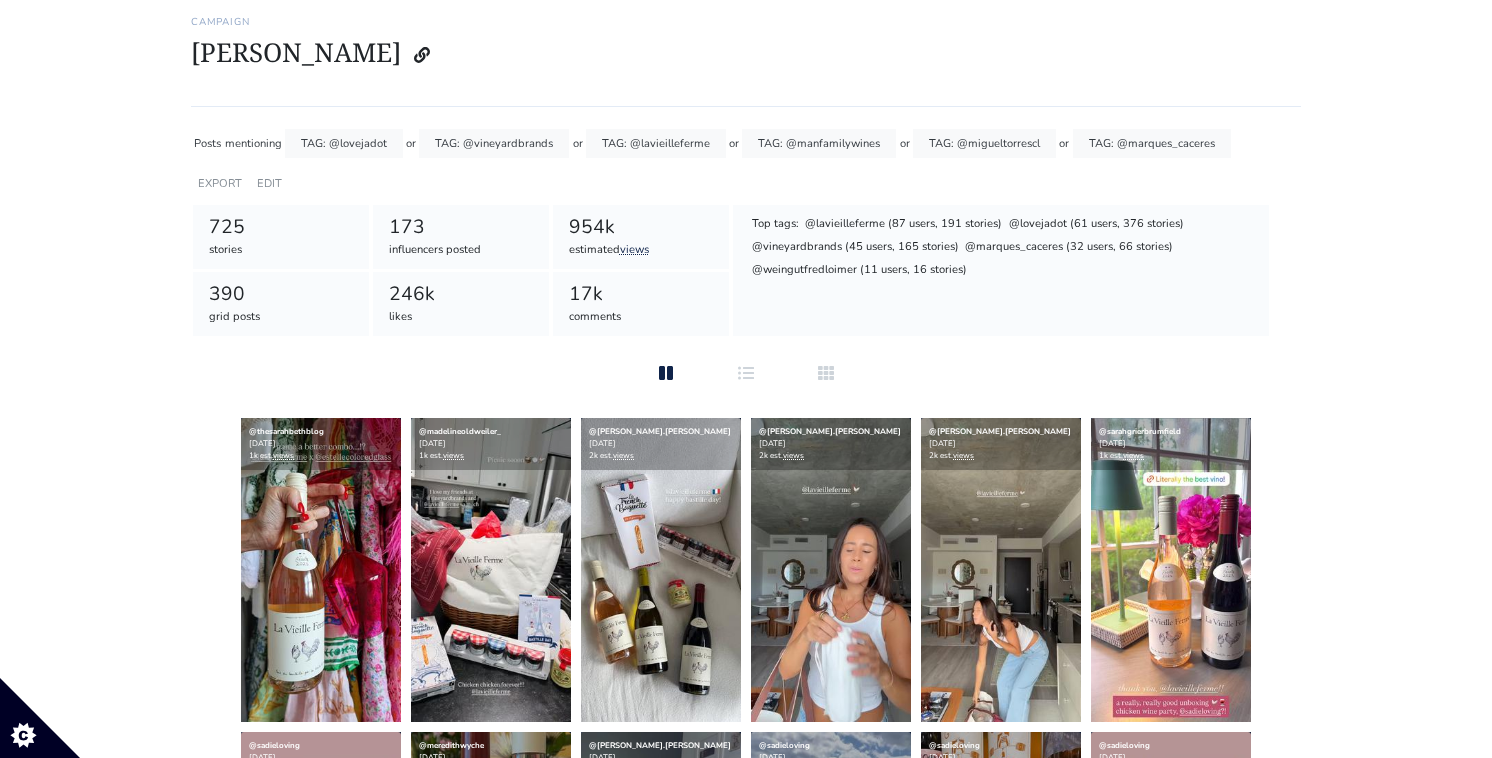 scroll, scrollTop: 200, scrollLeft: 0, axis: vertical 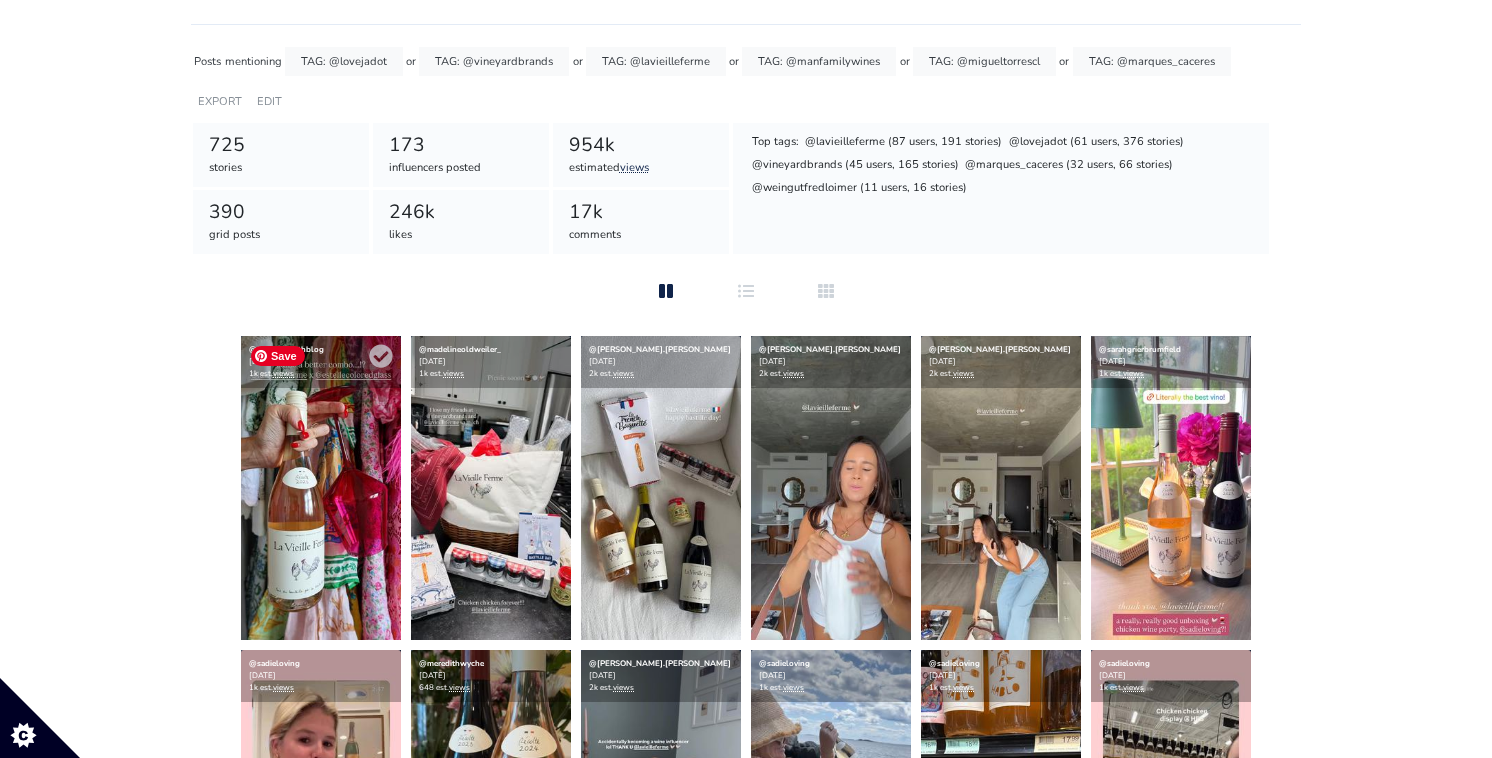 click at bounding box center [321, 488] 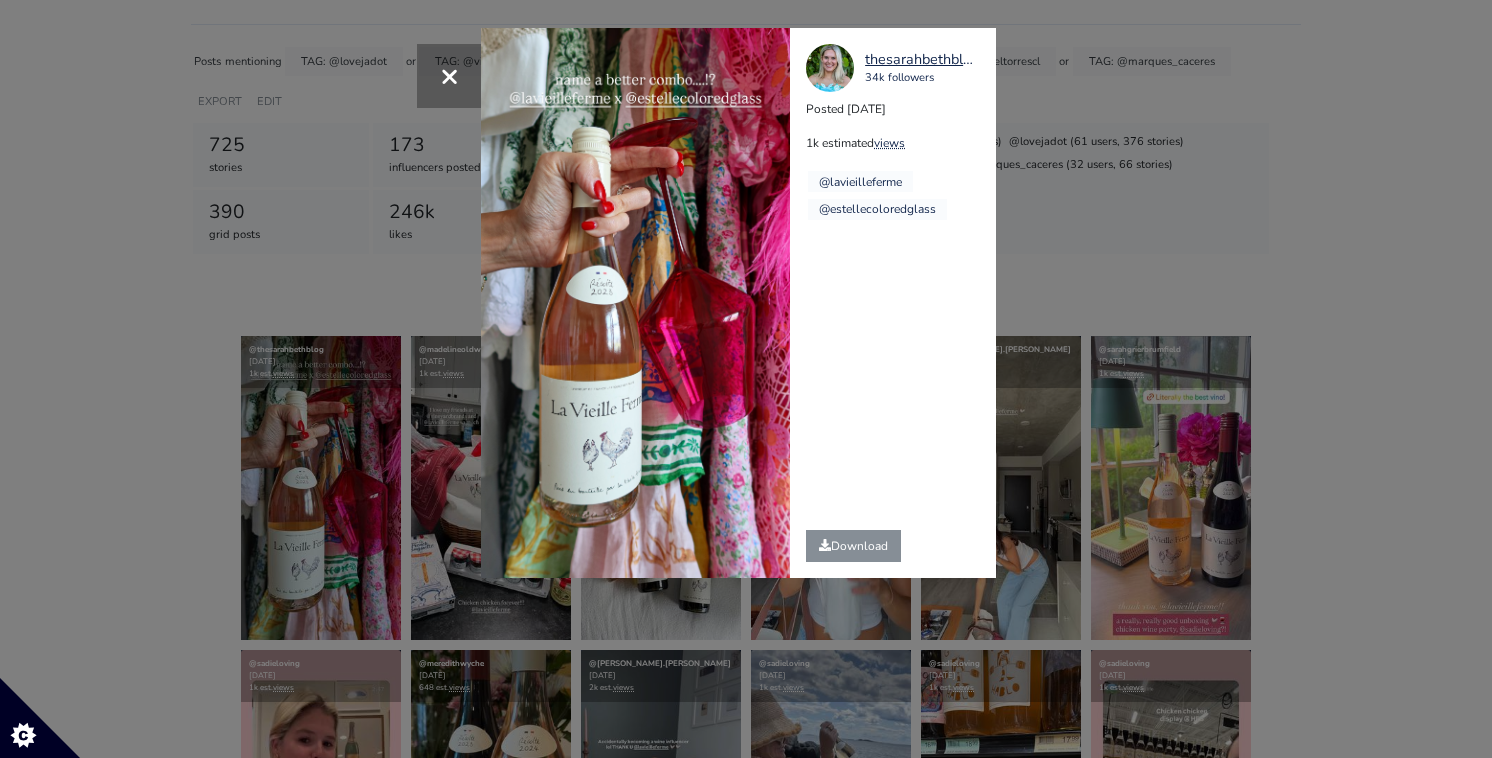 click on "×
thesarahbethblog
34k followers
Posted 2025-07-10
1k
estimated
views
@lavieilleferme" at bounding box center [746, 379] 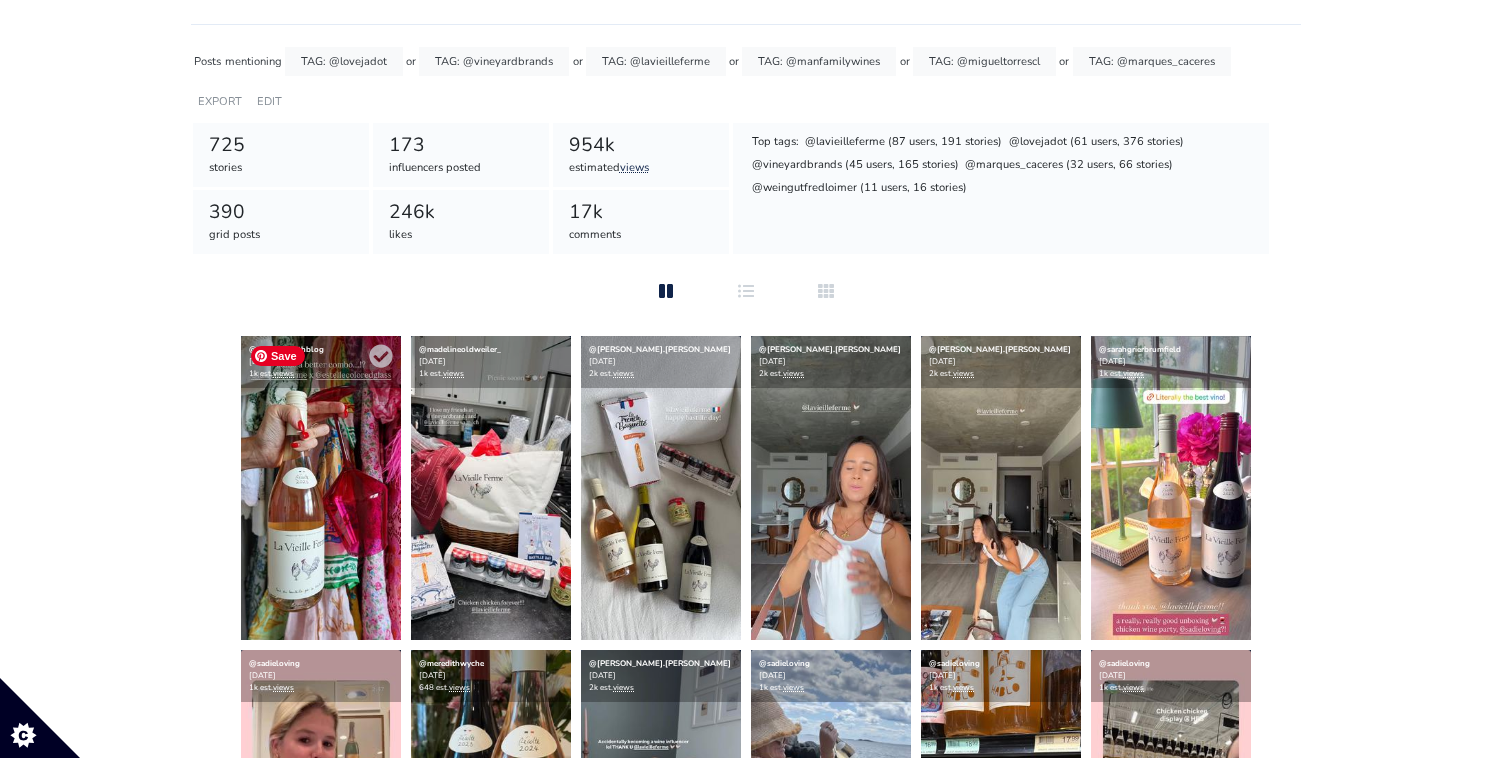 scroll, scrollTop: 0, scrollLeft: 0, axis: both 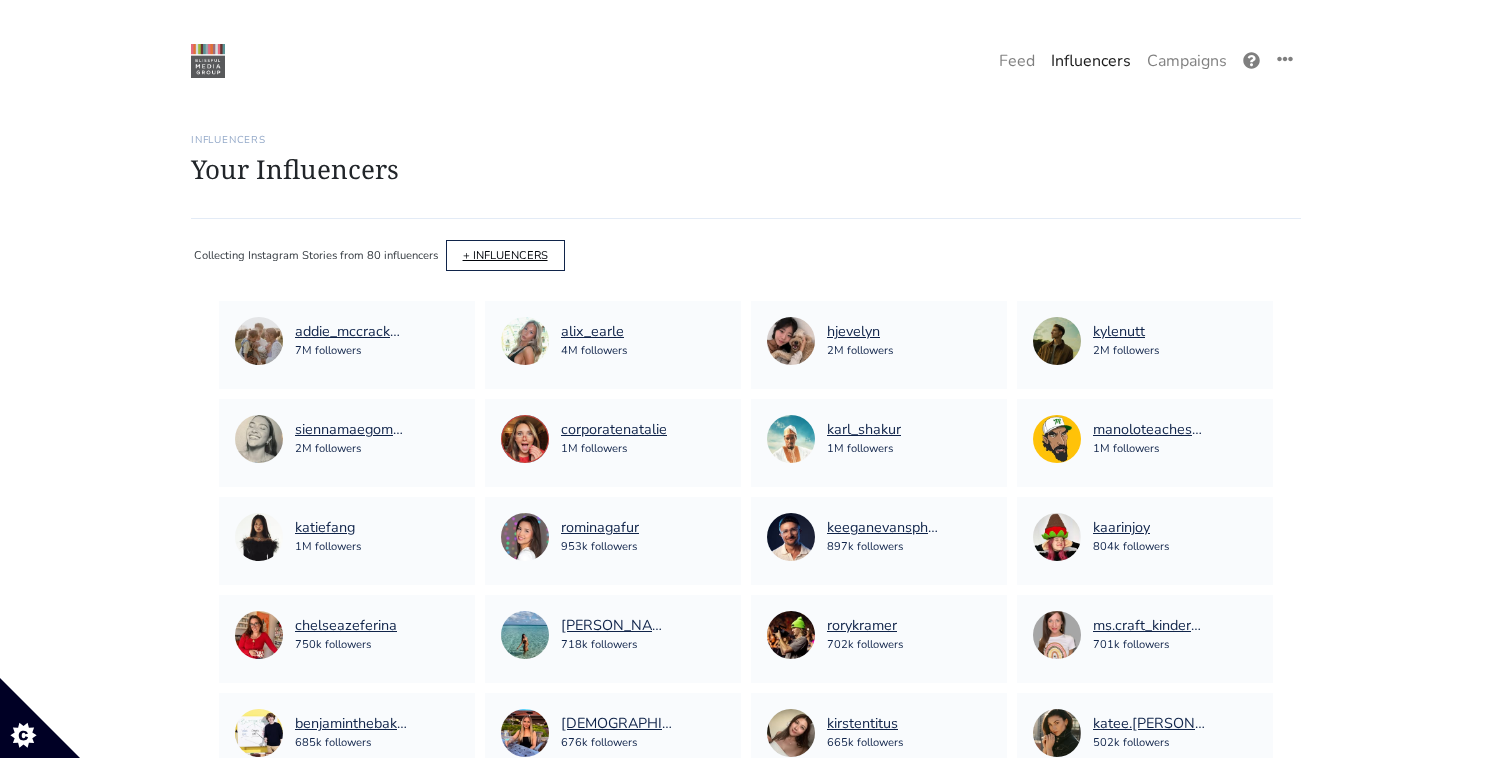 click on "+ INFLUENCERS" at bounding box center [505, 255] 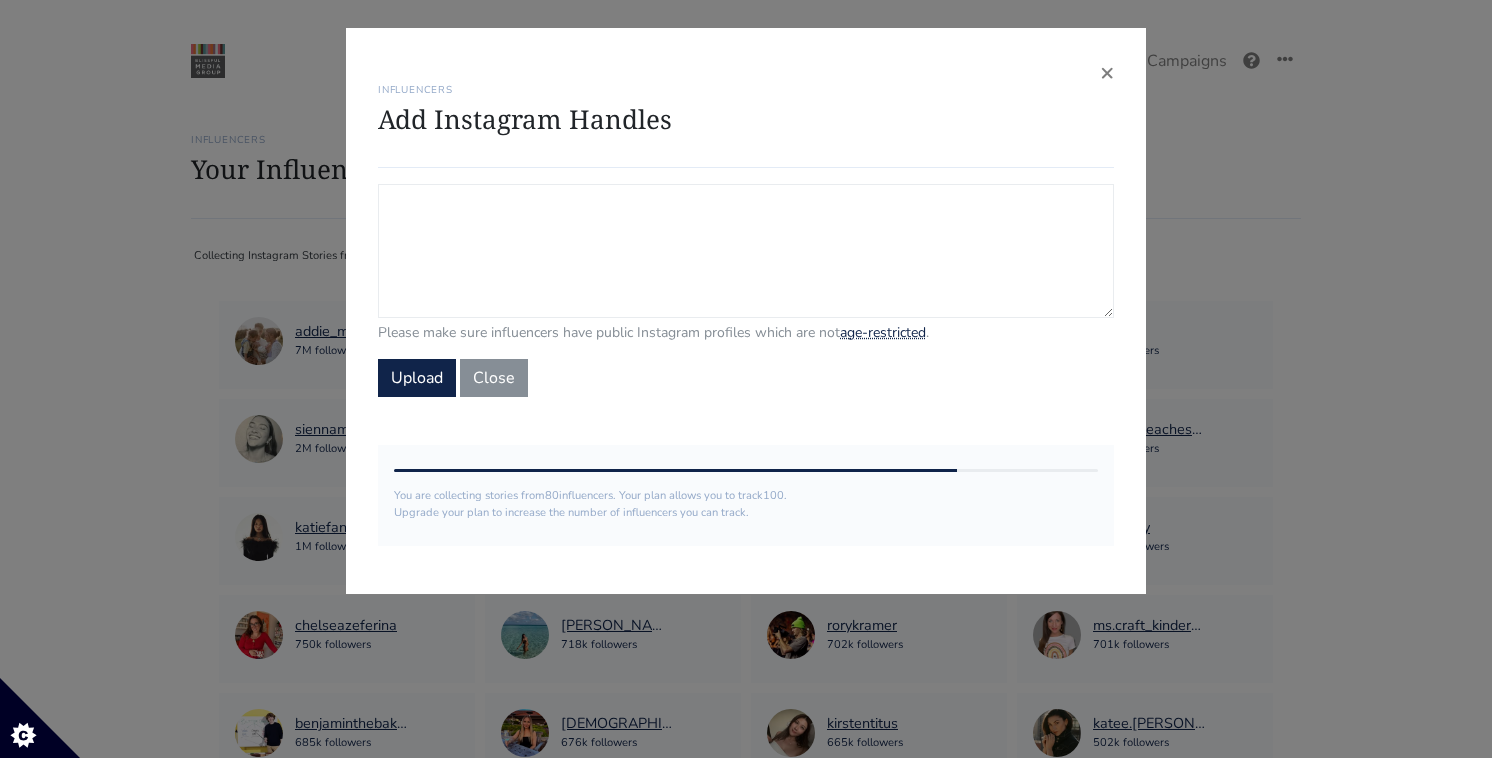 click on "Campaign Influencers
(optional) Only stories from these influencers will be included.
If blank, campaign will track stories from all influencers in your account." at bounding box center (746, 251) 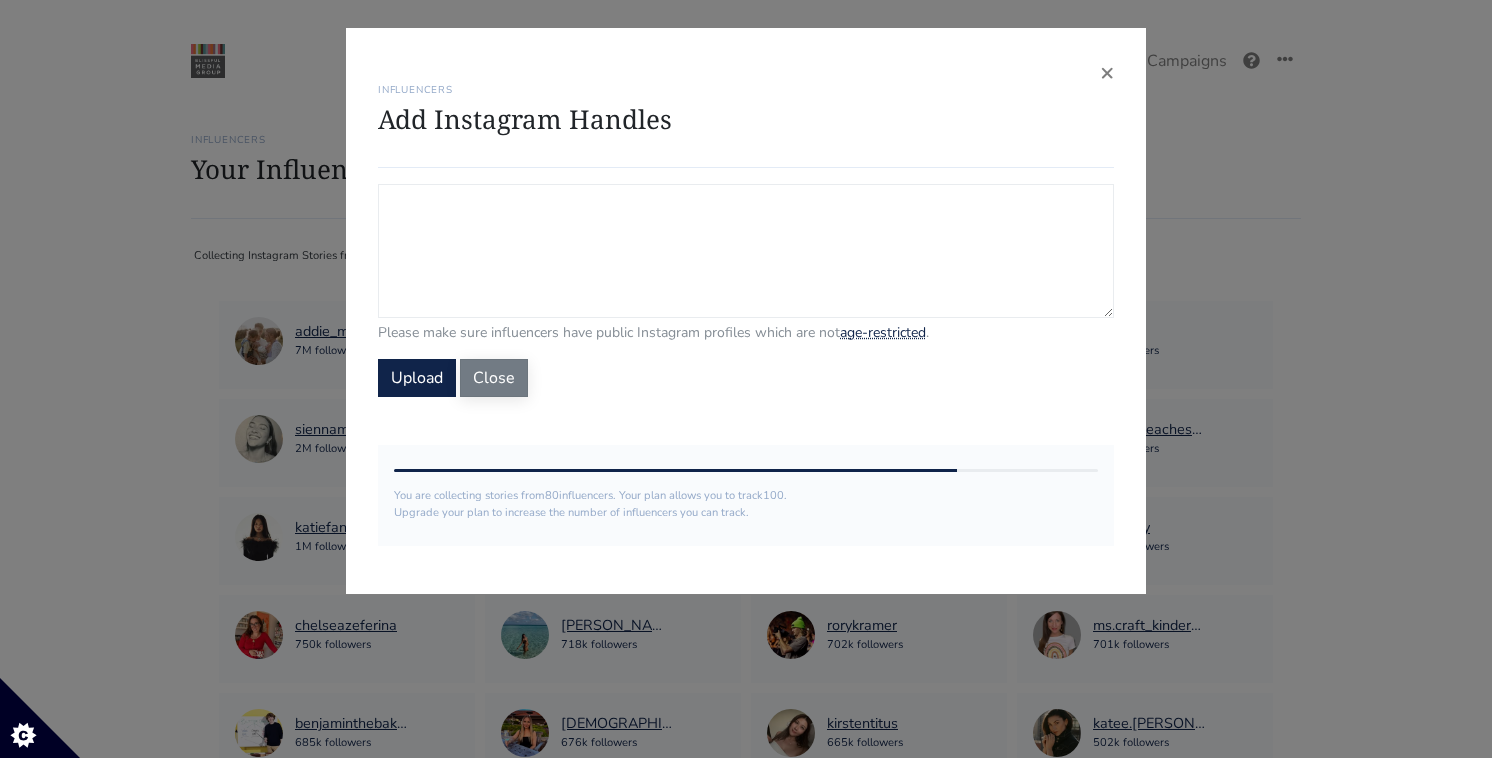 paste on "tropicali_haven
gingerosesmith
thesarahbethblog
krystaaldeanda" 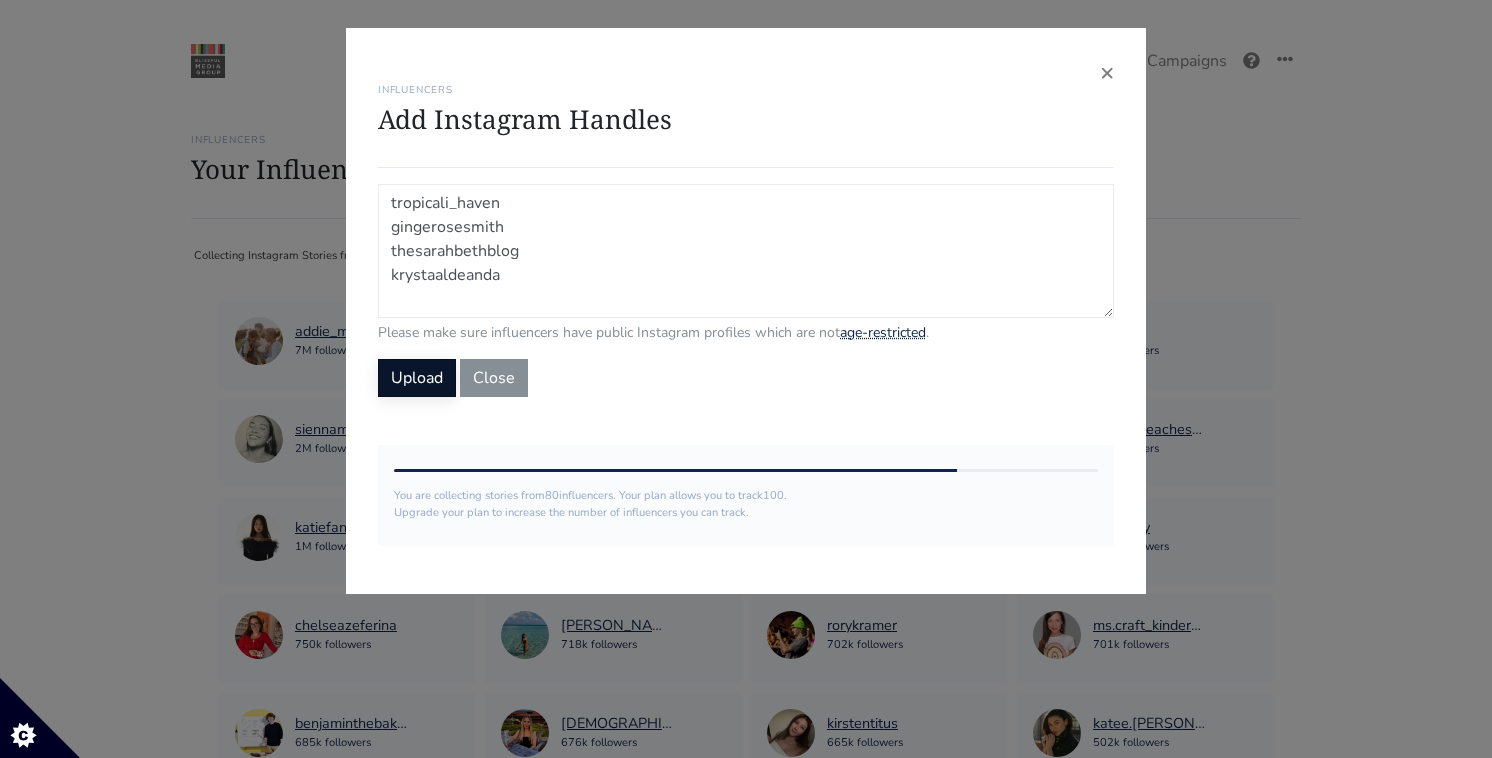 type on "tropicali_haven
gingerosesmith
thesarahbethblog
krystaaldeanda" 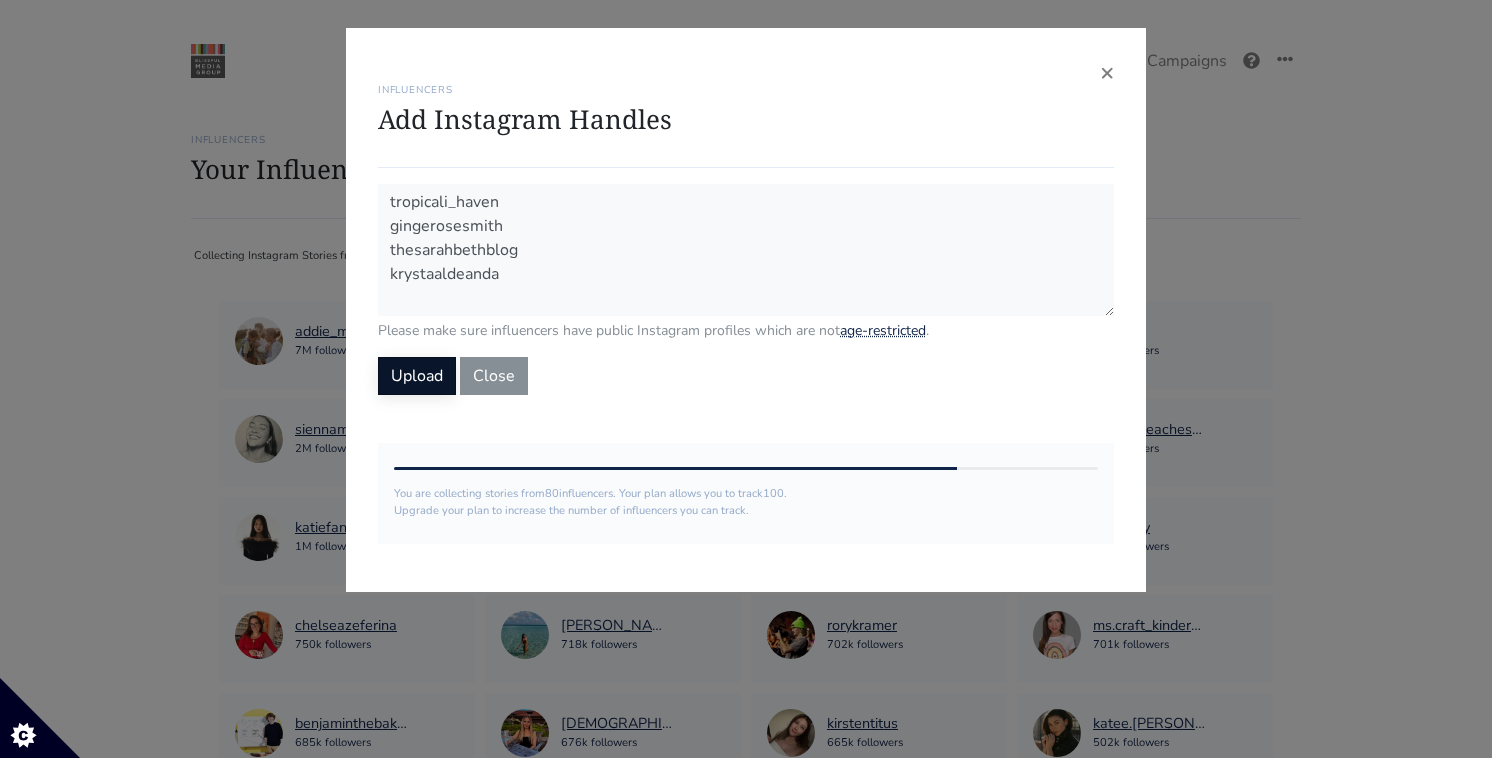 click on "Upload" at bounding box center [417, 376] 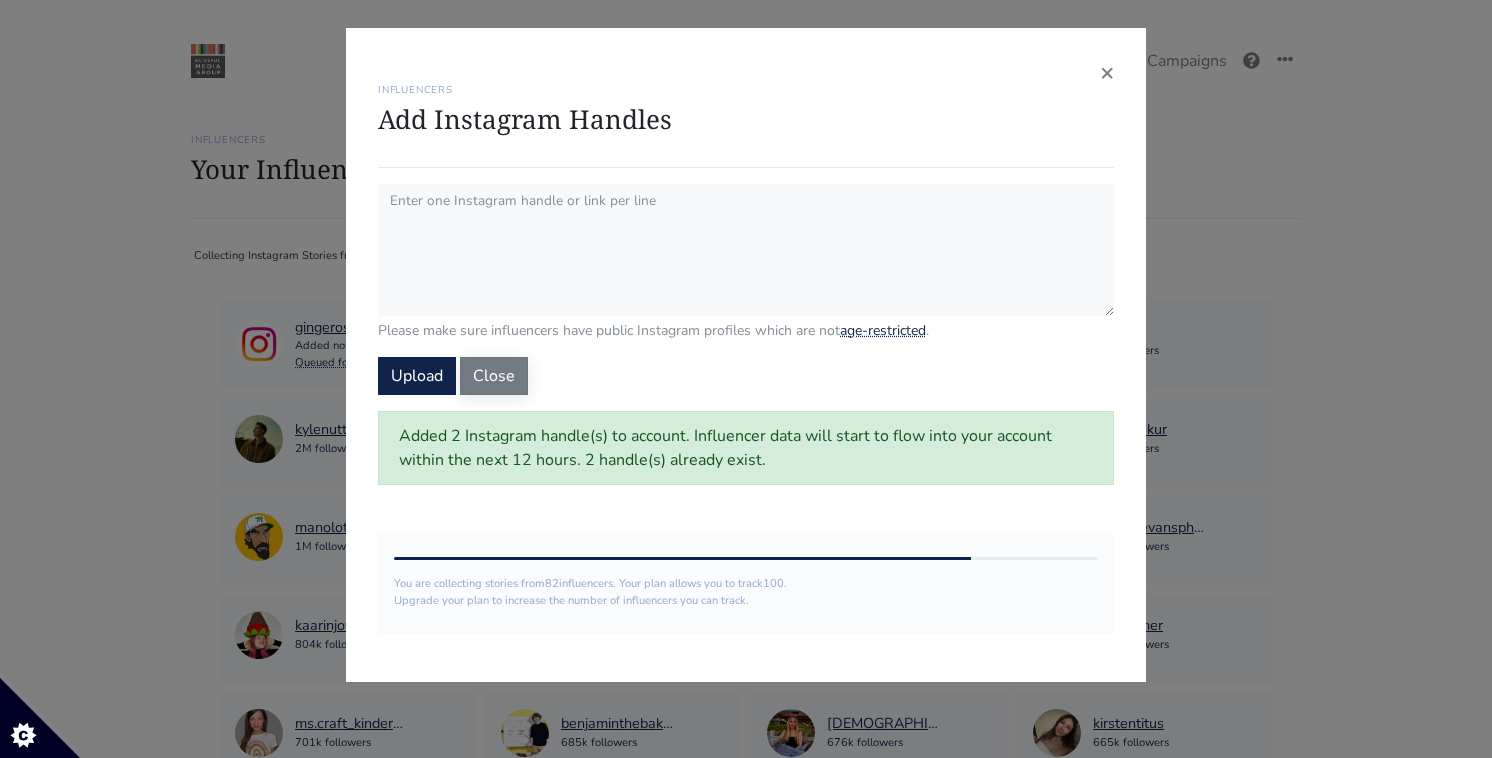 click on "Close" at bounding box center [494, 376] 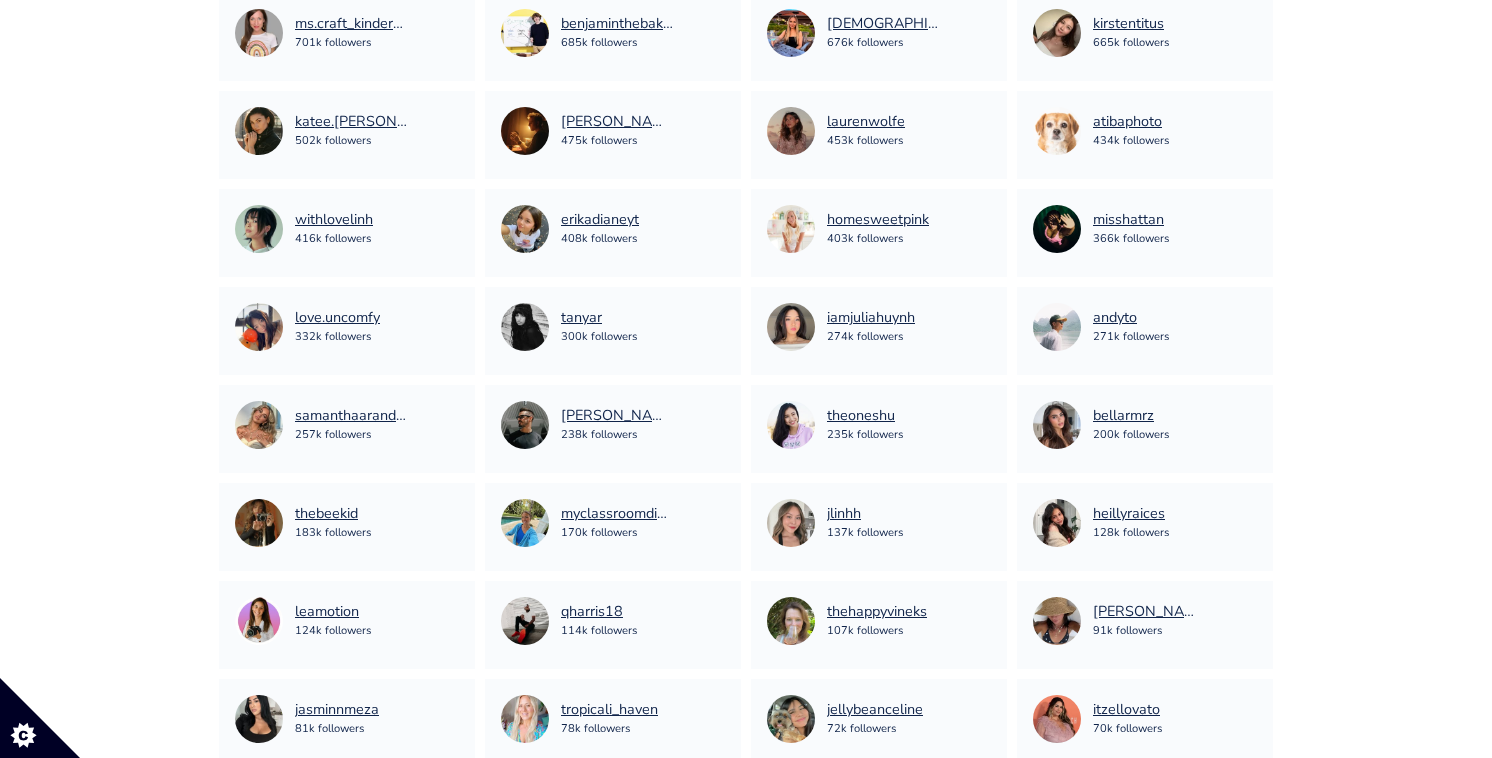 scroll, scrollTop: 0, scrollLeft: 0, axis: both 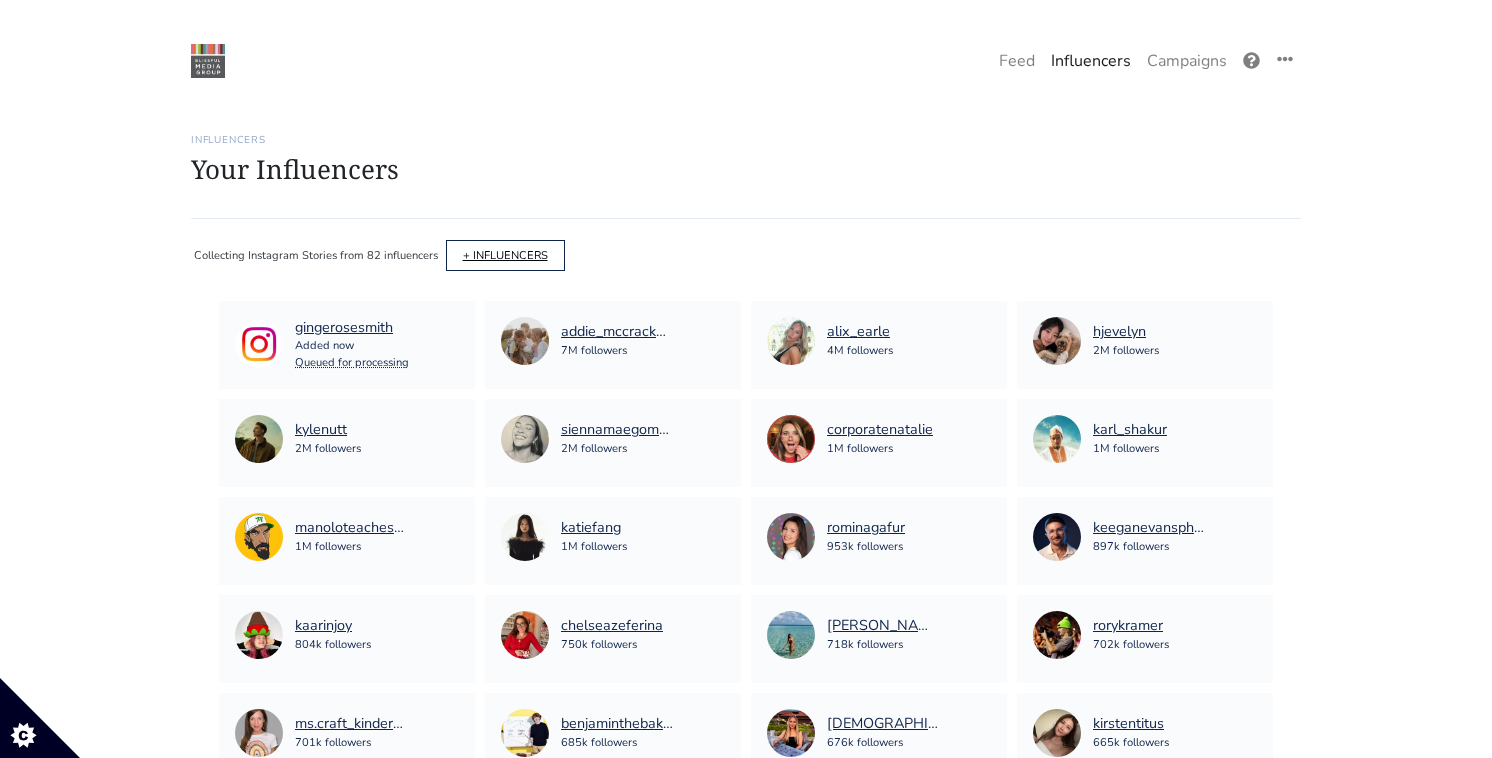 click on "+ INFLUENCERS" at bounding box center (505, 255) 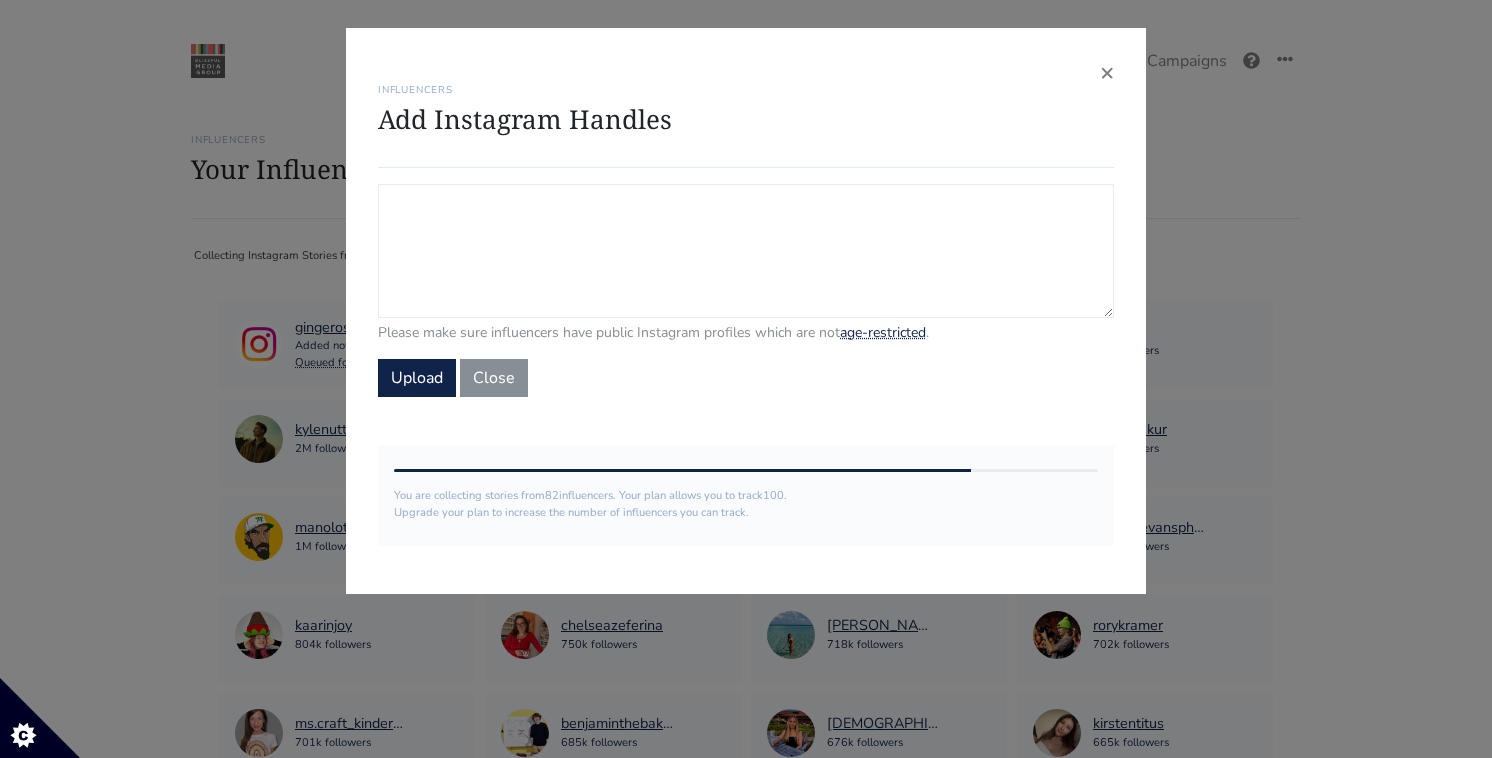 click on "Campaign Influencers
(optional) Only stories from these influencers will be included.
If blank, campaign will track stories from all influencers in your account." at bounding box center [746, 251] 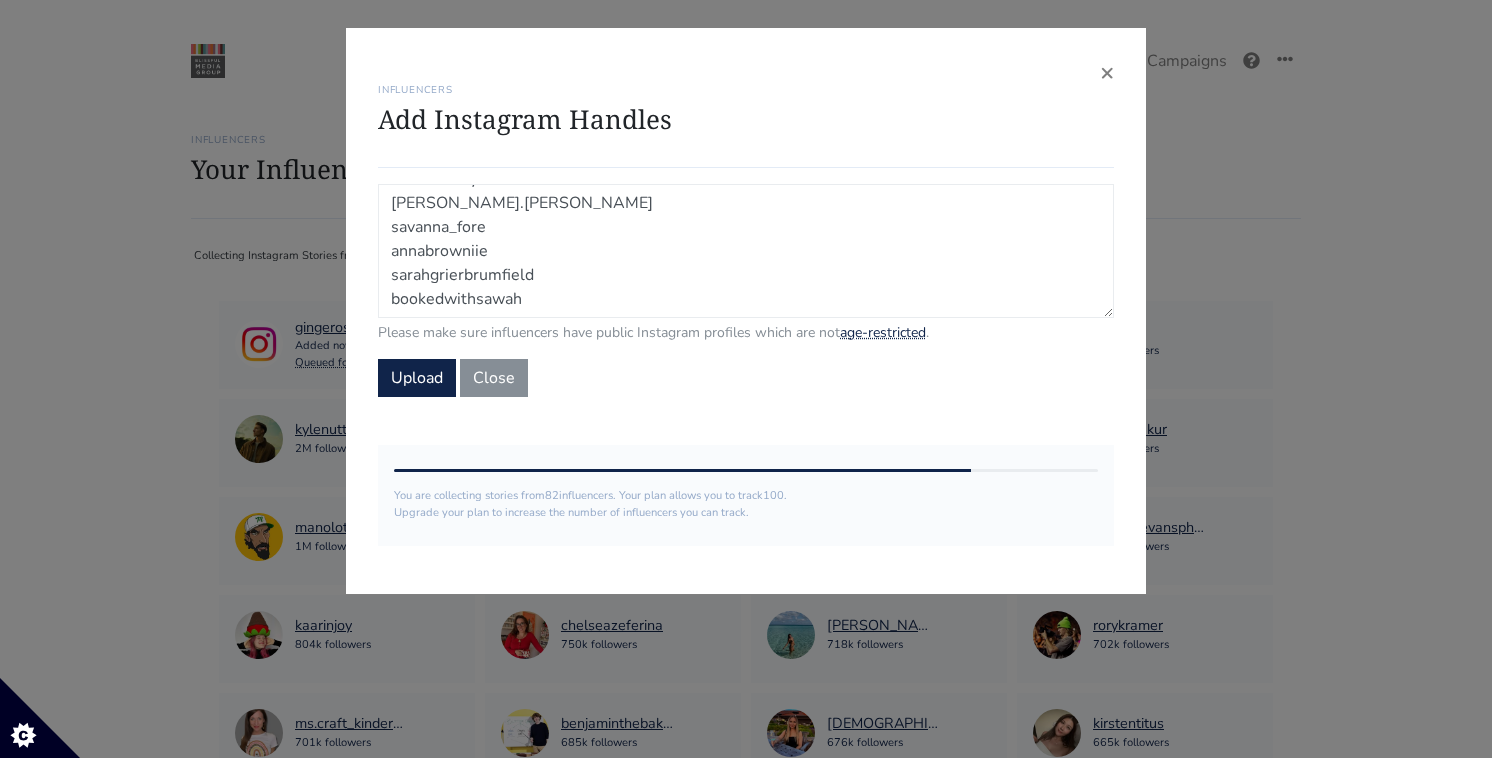 scroll, scrollTop: 0, scrollLeft: 0, axis: both 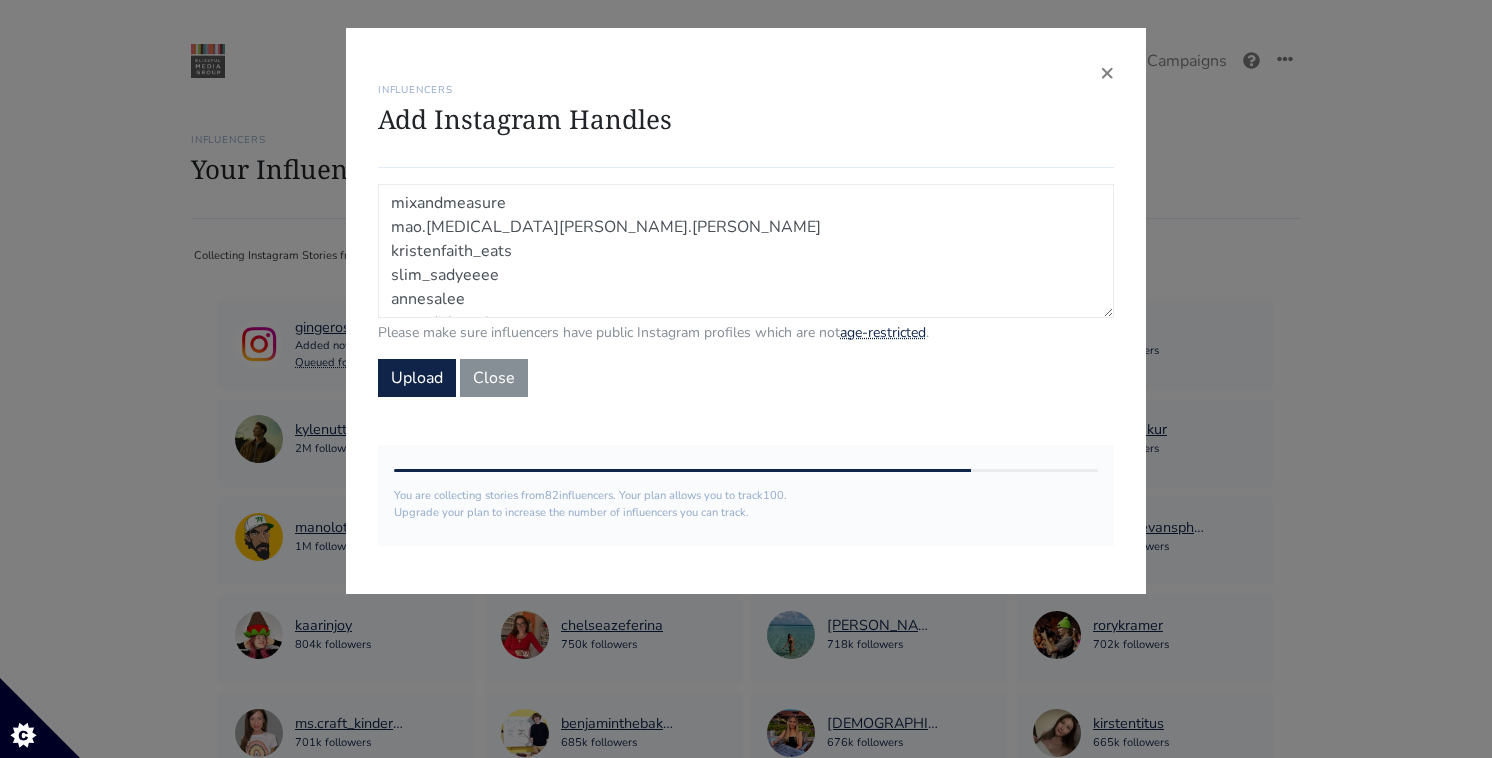 click on "mixandmeasure
mao.[MEDICAL_DATA][PERSON_NAME].[PERSON_NAME]
kristenfaith_eats
slim_sadyeeee
annesalee
meredithwyche
[PERSON_NAME].[PERSON_NAME]
savanna_fore
annabrowniie
sarahgrierbrumfield
bookedwithsawah" at bounding box center [746, 251] 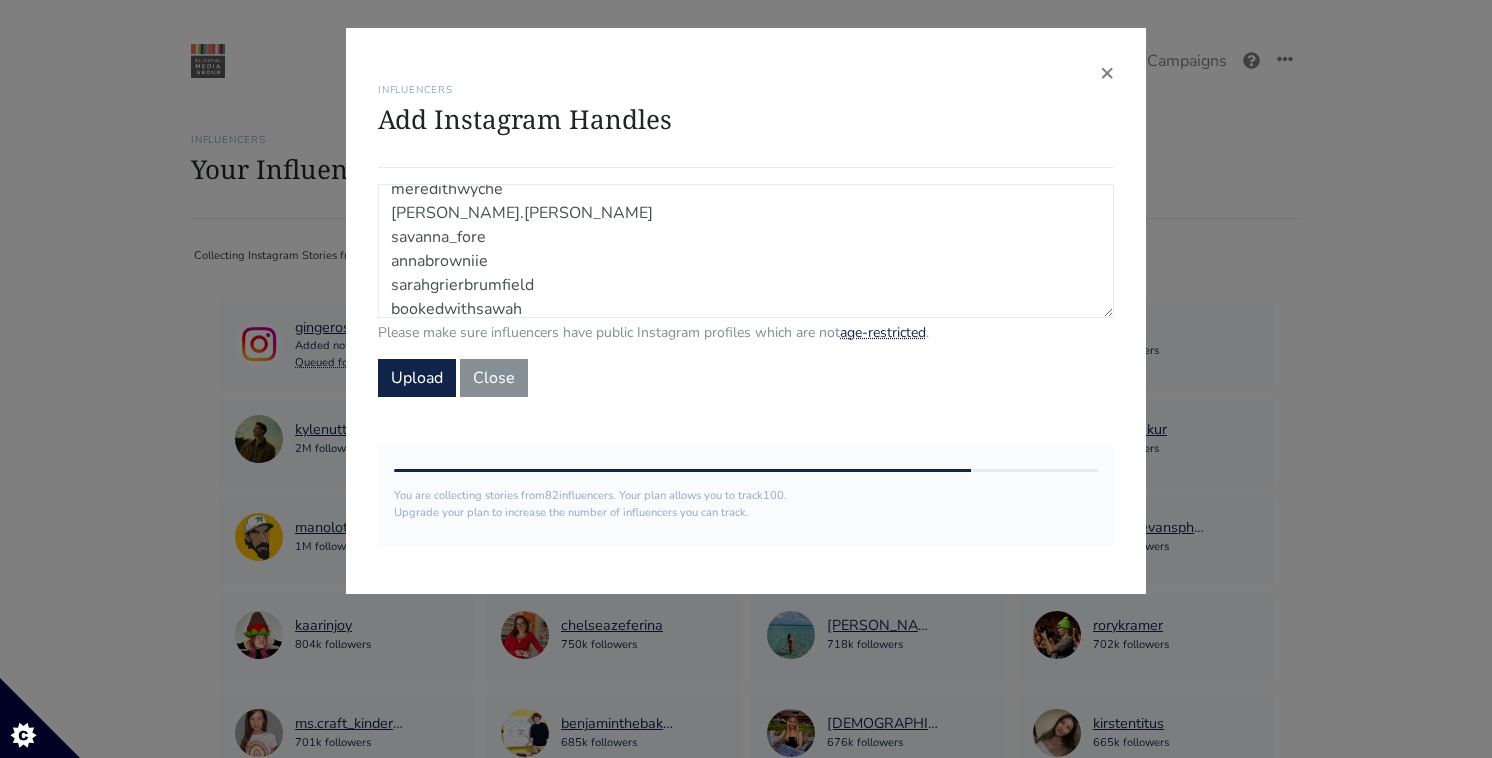 scroll, scrollTop: 144, scrollLeft: 0, axis: vertical 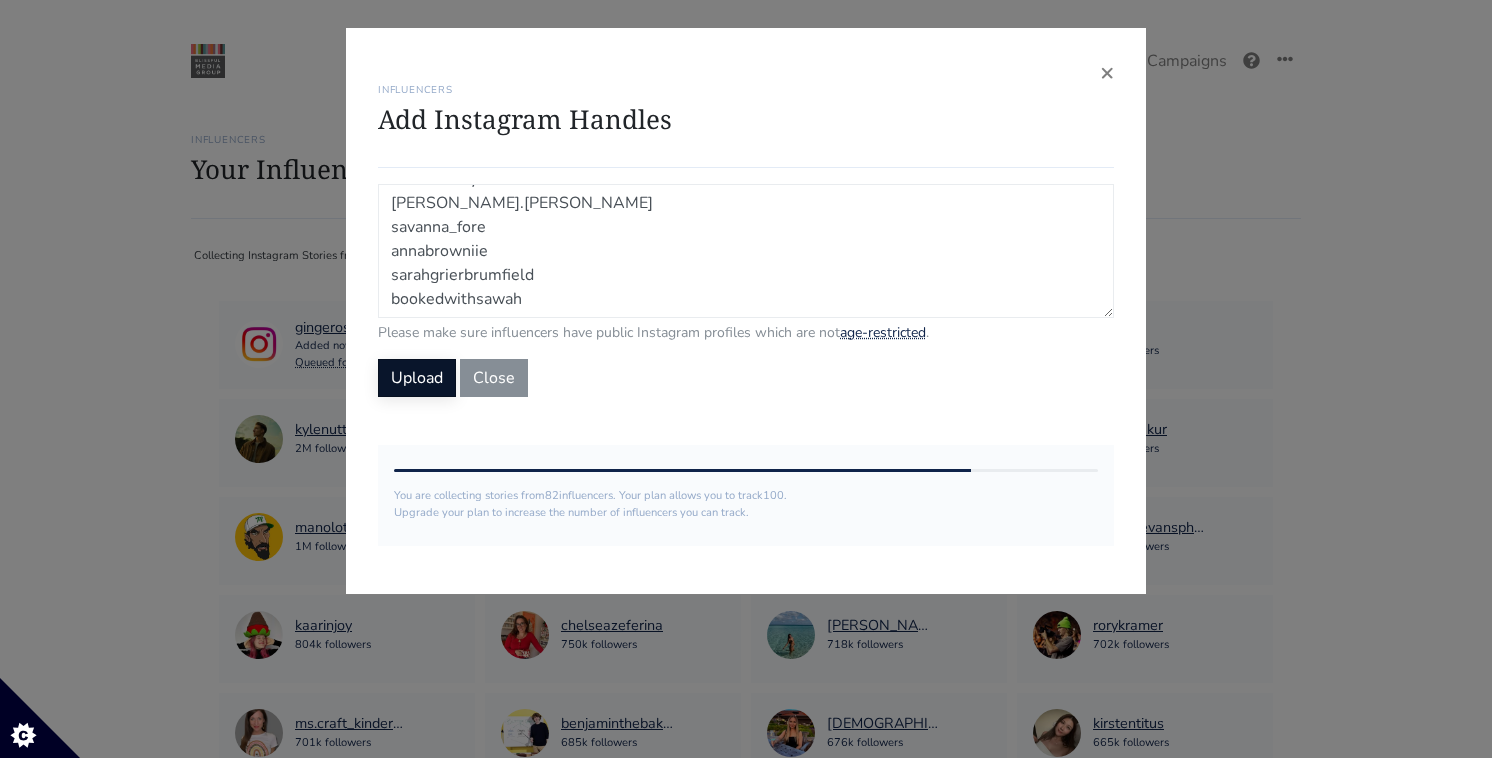 type on "mixandmeasure
[PERSON_NAME].[PERSON_NAME]
kristenfaith_eats
slim_sadyeeee
annesalee
meredithwyche
[PERSON_NAME].[PERSON_NAME]
savanna_fore
annabrowniie
sarahgrierbrumfield
bookedwithsawah" 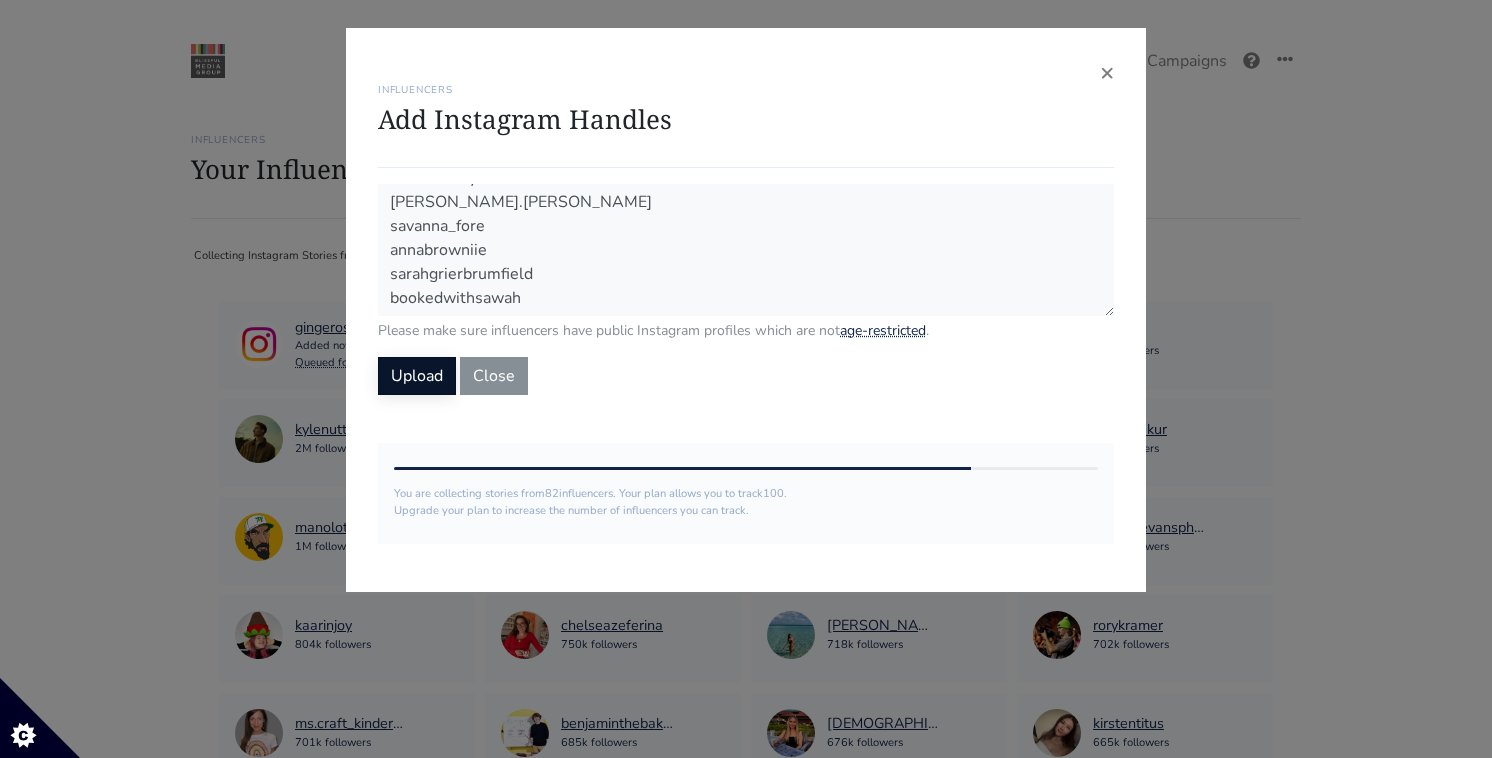 scroll, scrollTop: 143, scrollLeft: 0, axis: vertical 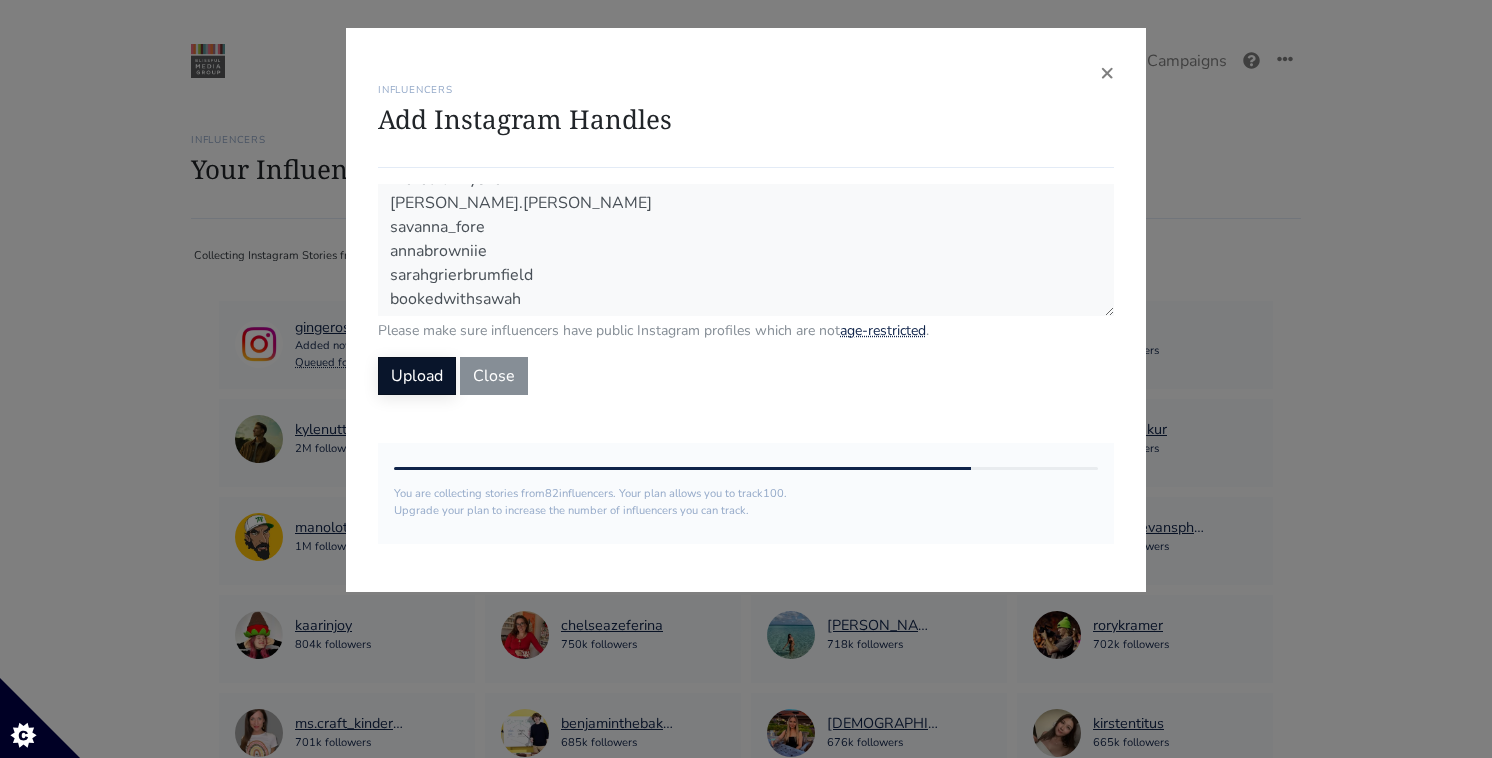 click on "Upload" at bounding box center (417, 376) 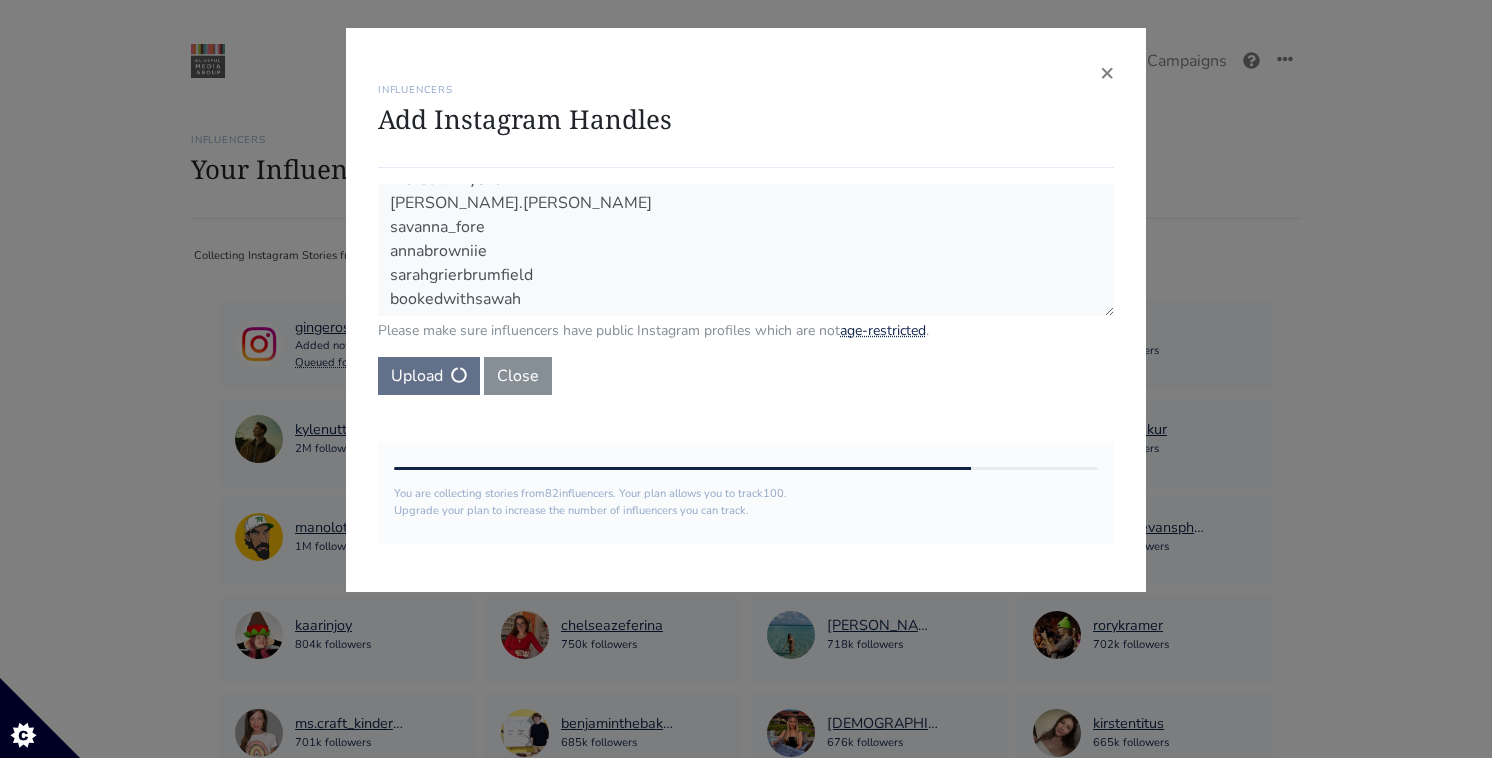 type 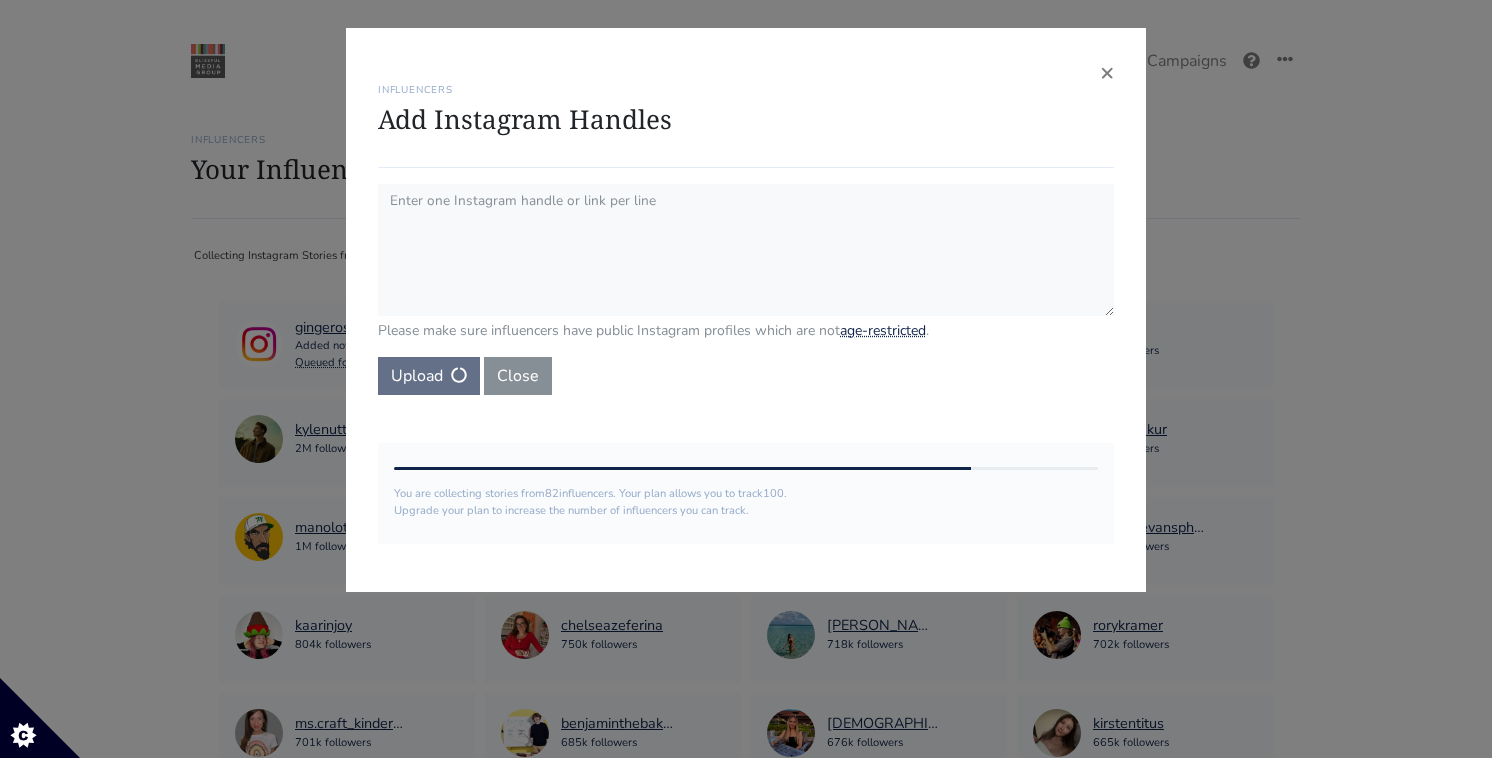 scroll, scrollTop: 0, scrollLeft: 0, axis: both 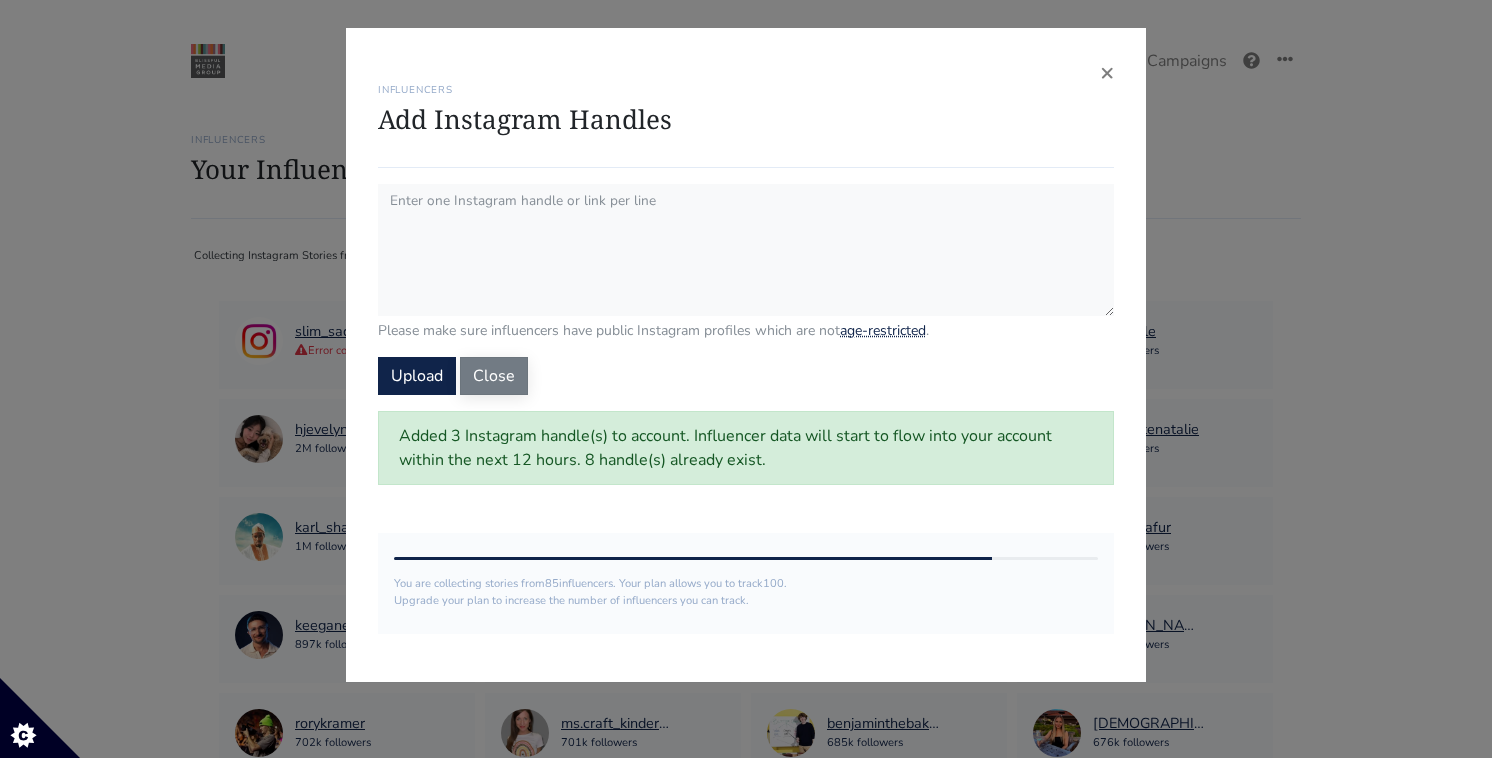 click on "Close" at bounding box center (494, 376) 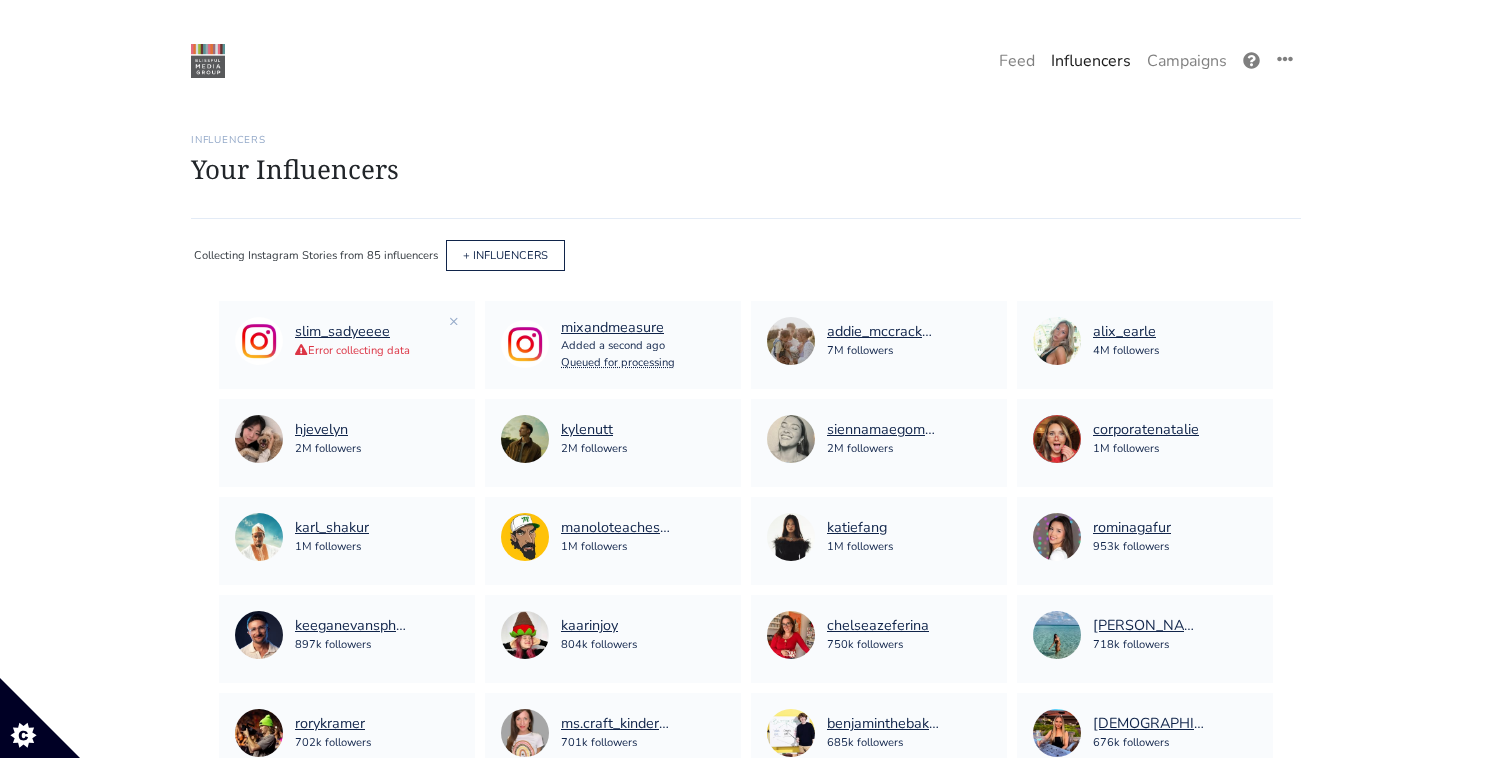click on "slim_sadyeeee
Error collecting data" at bounding box center (347, 341) 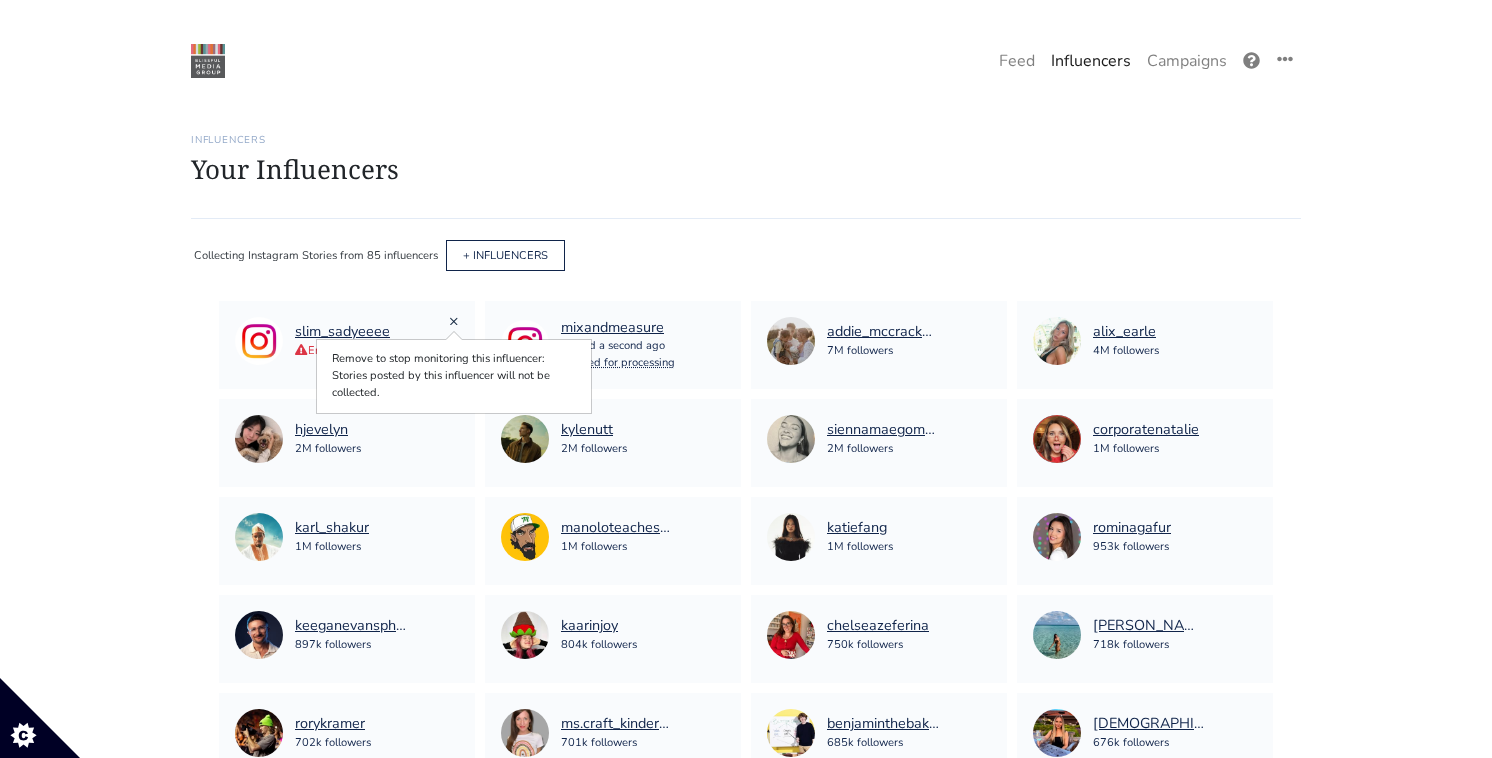 click on "×" at bounding box center [454, 321] 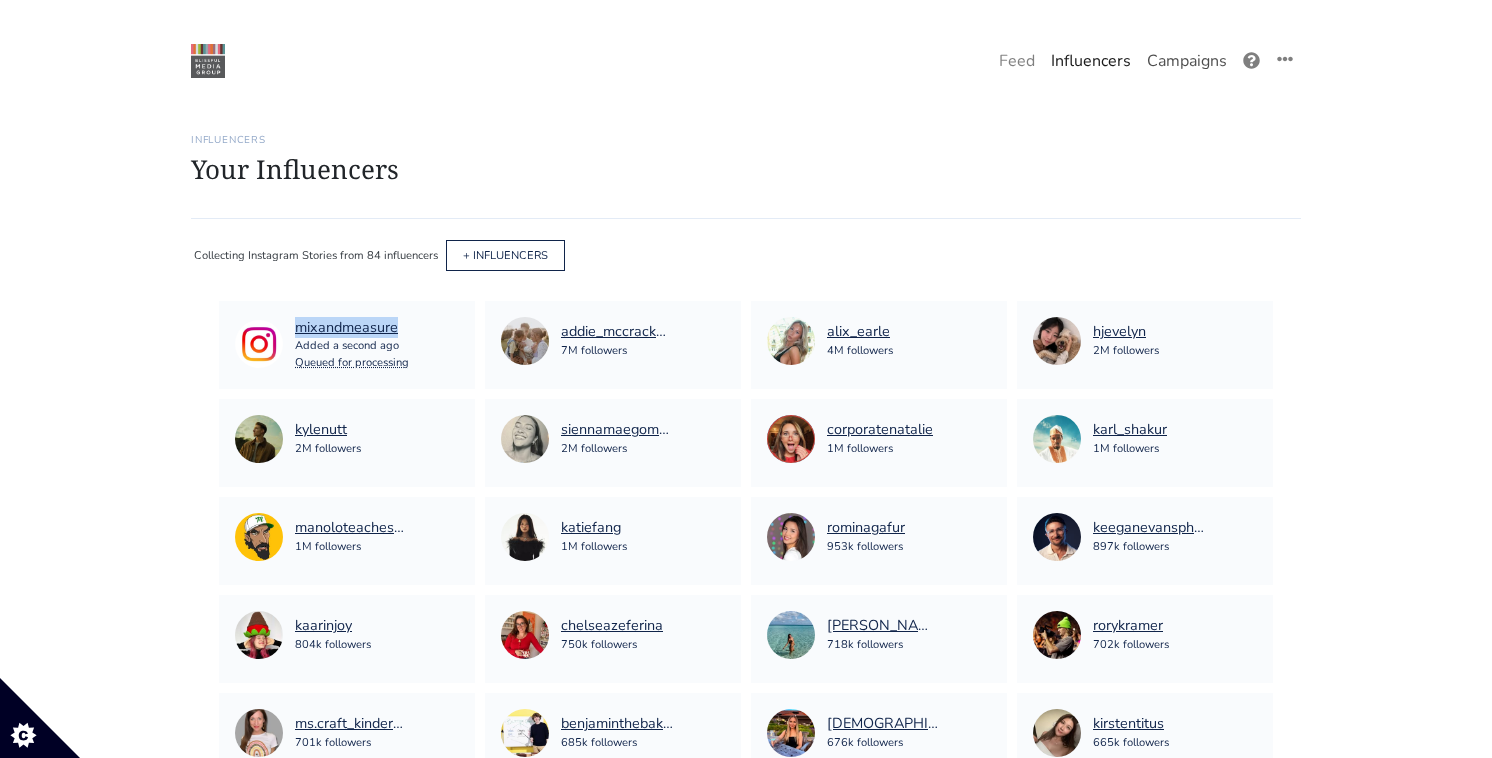 click on "Campaigns" at bounding box center (1187, 61) 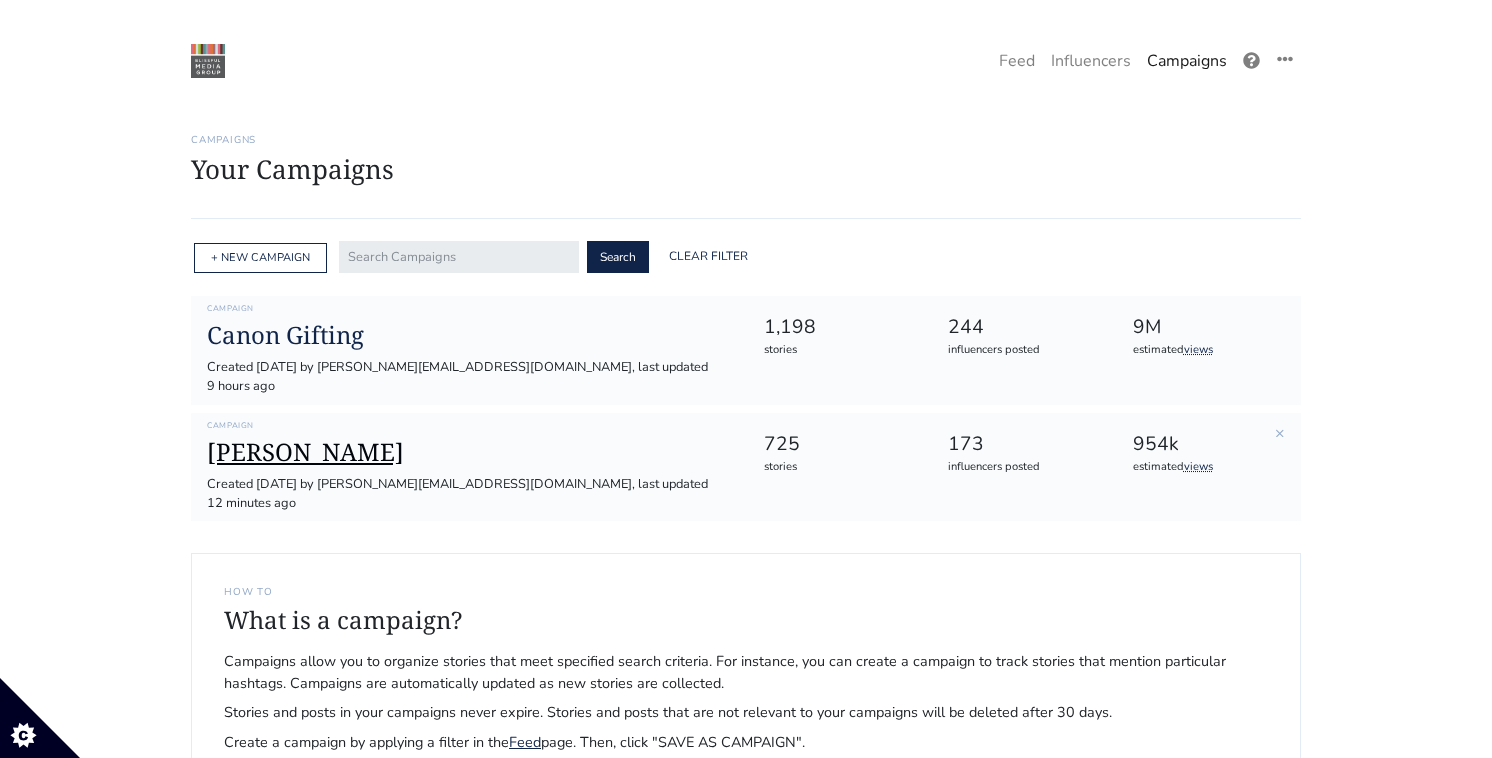 click on "[PERSON_NAME]" at bounding box center [469, 452] 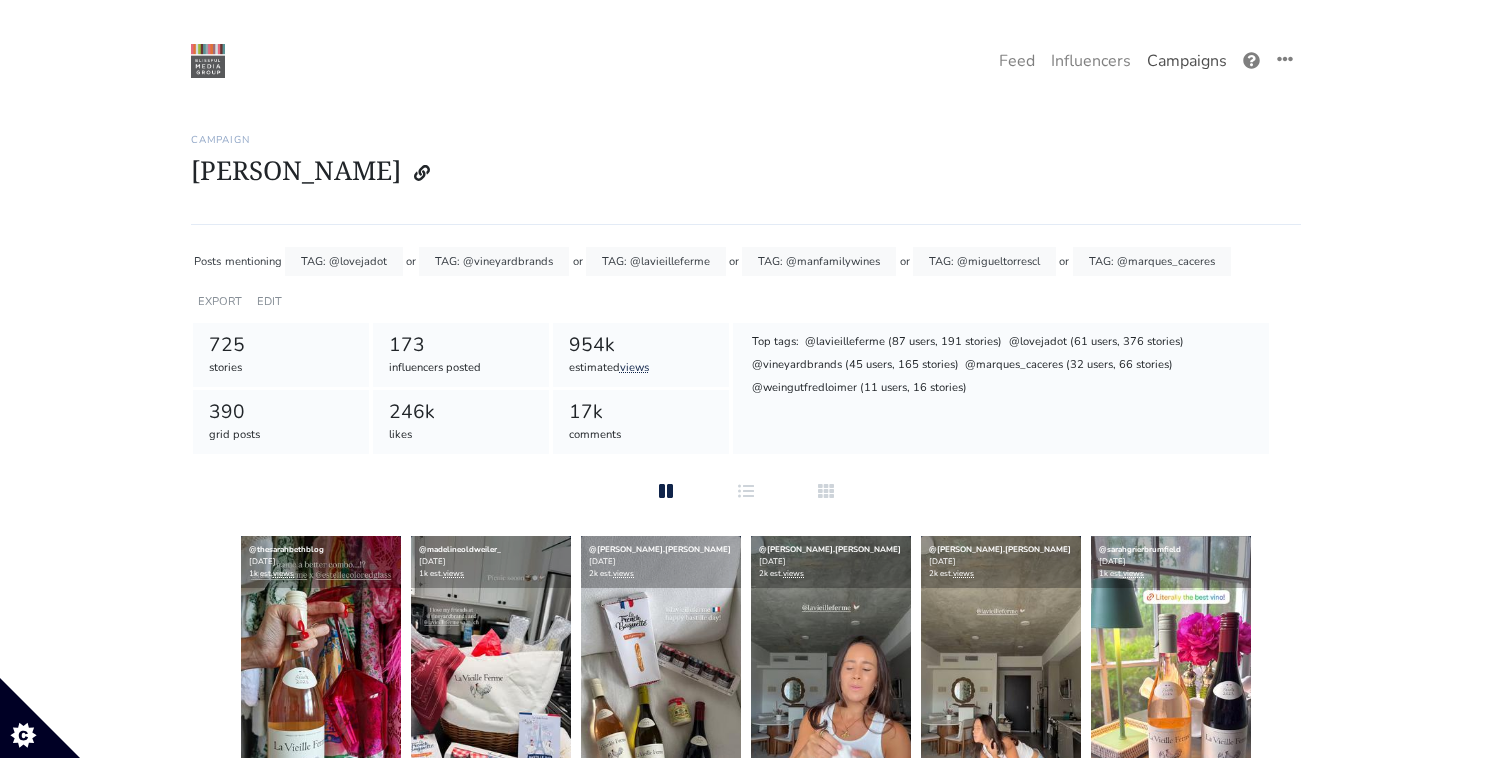 click on "Campaigns" at bounding box center (1187, 61) 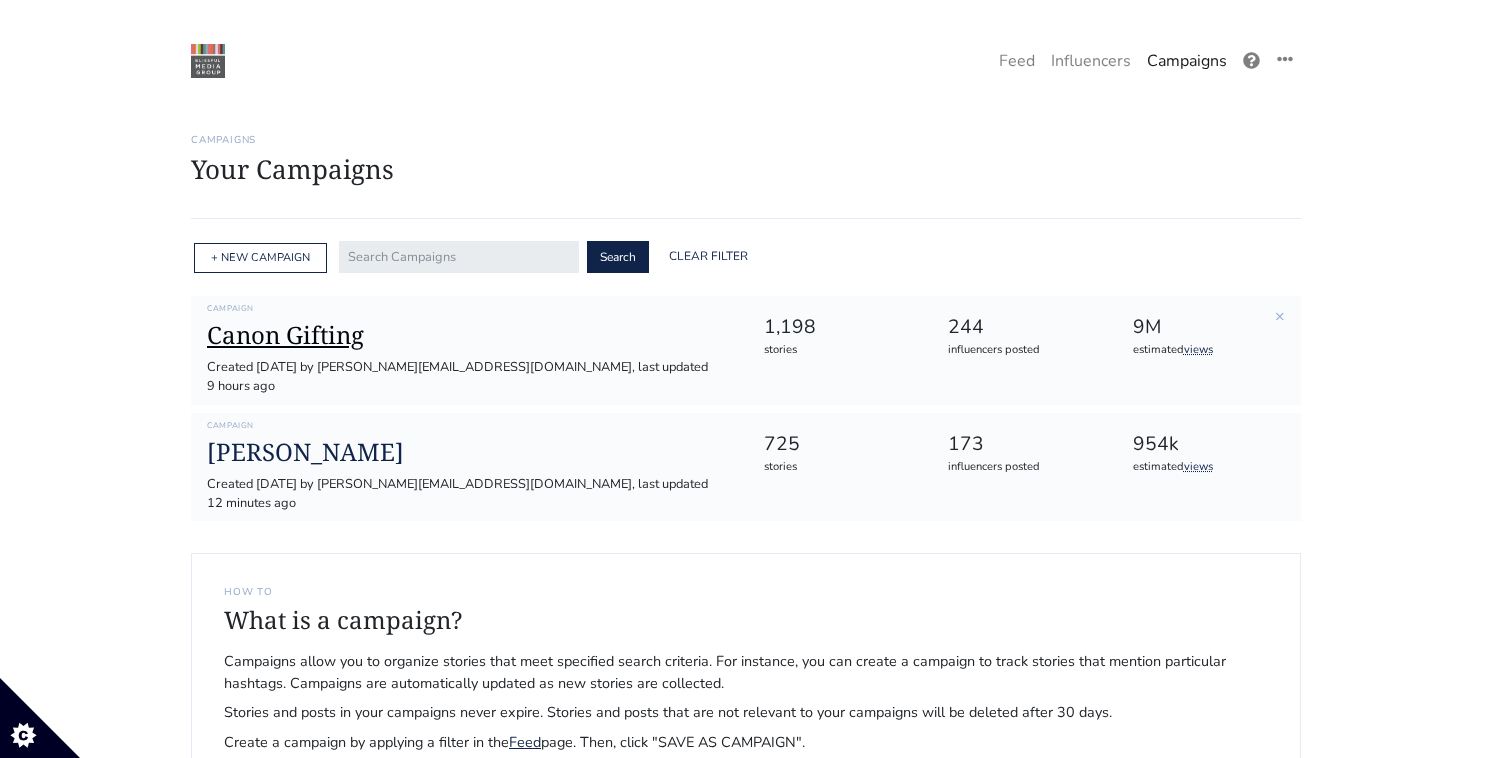 click on "Canon Gifting" at bounding box center [469, 335] 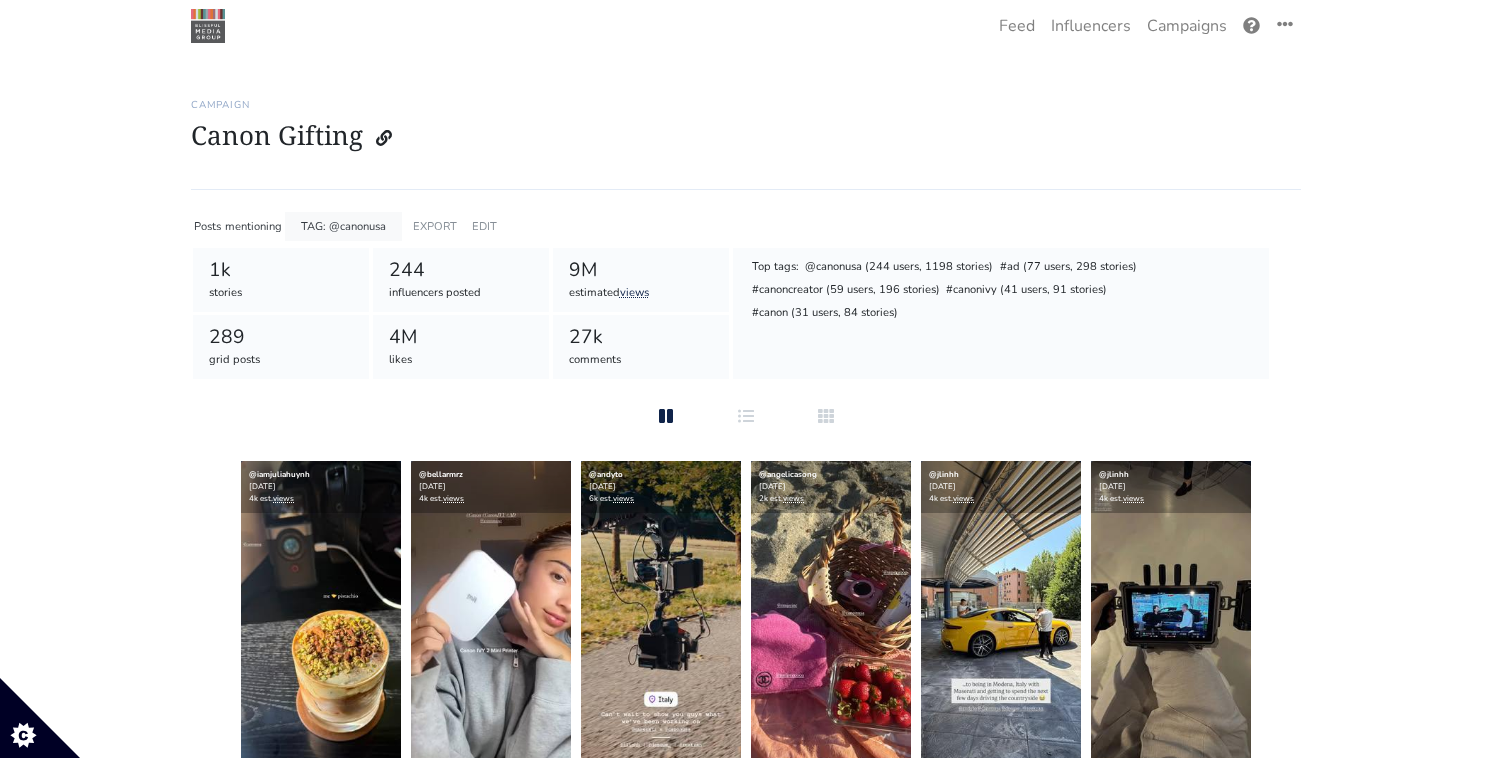 scroll, scrollTop: 38, scrollLeft: 0, axis: vertical 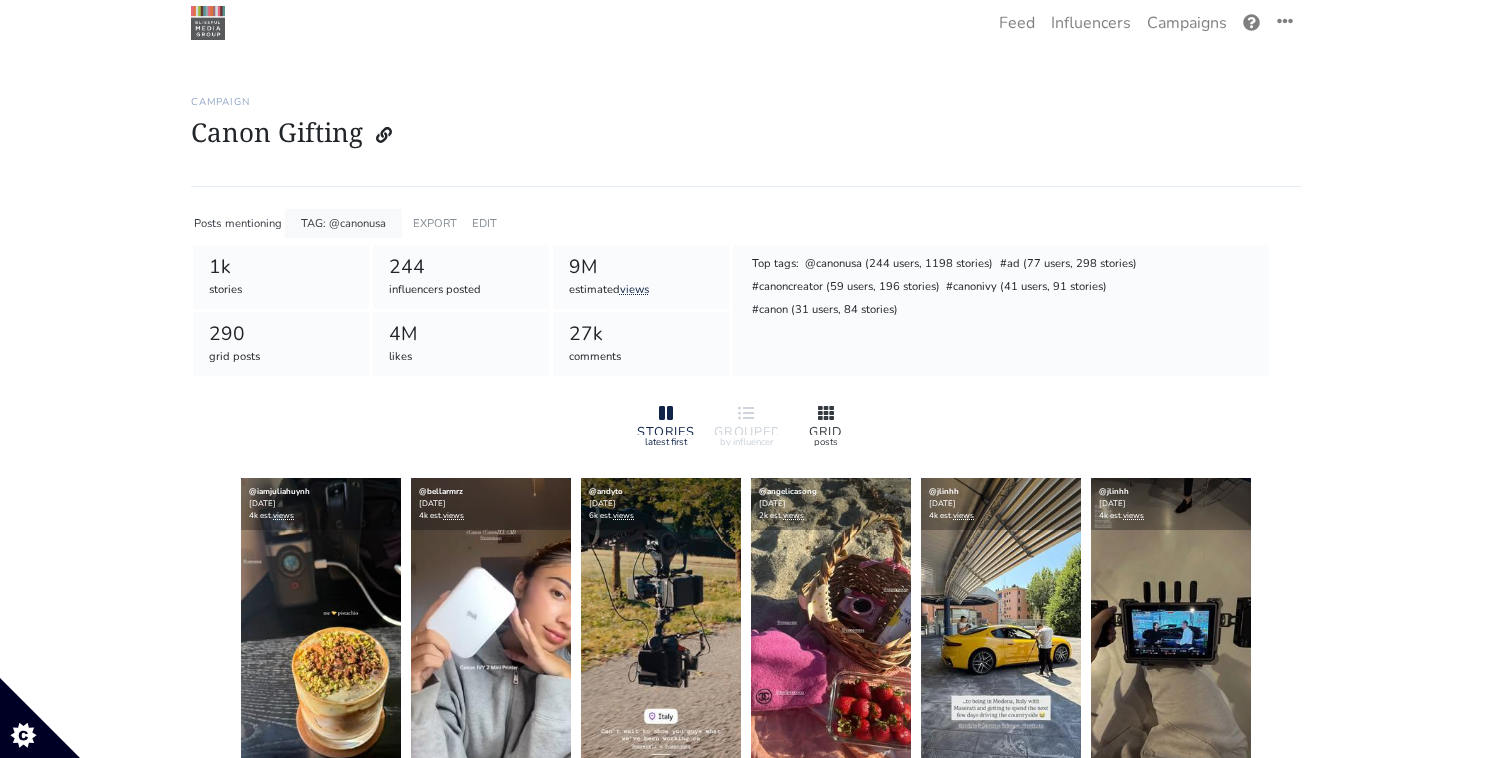 click 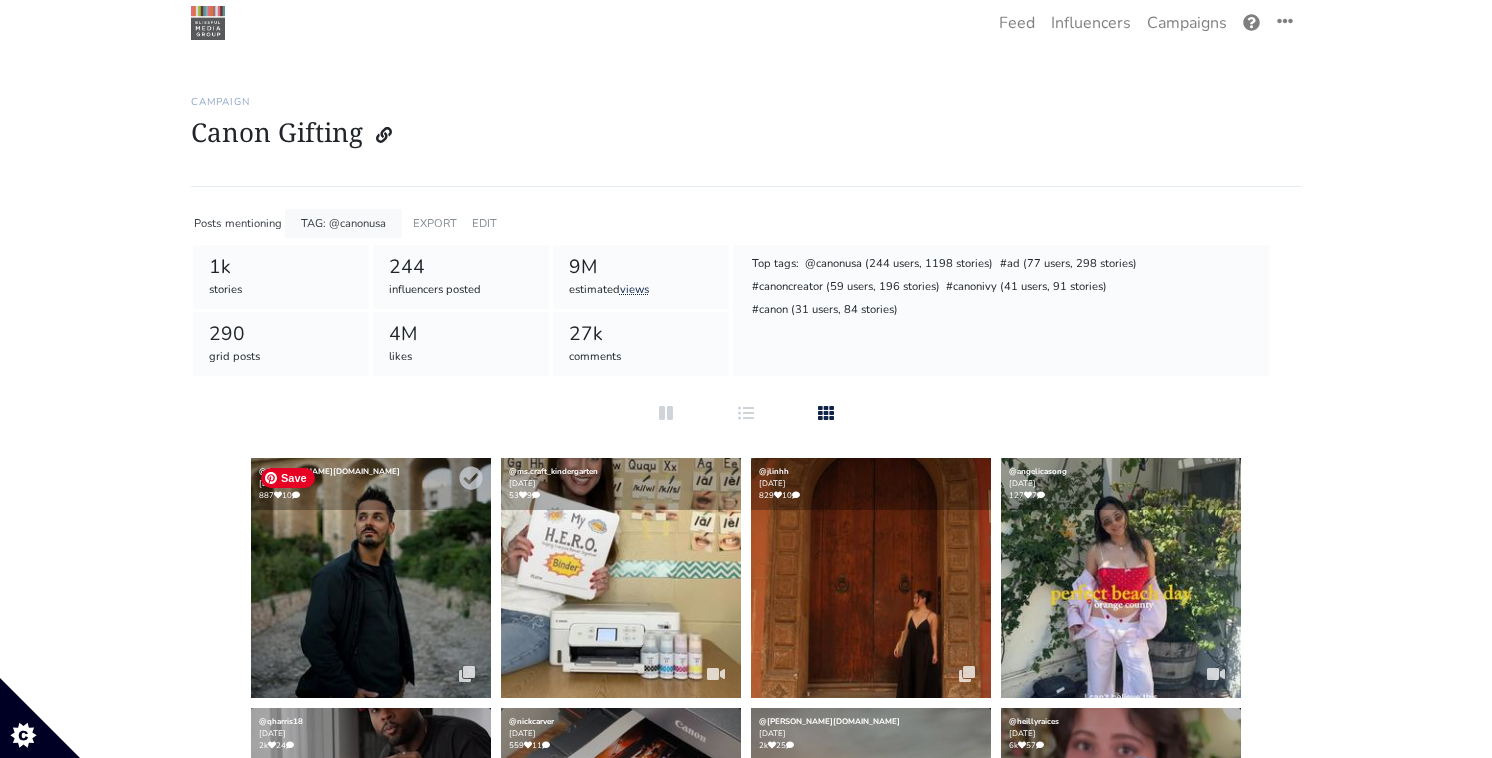 click at bounding box center [371, 578] 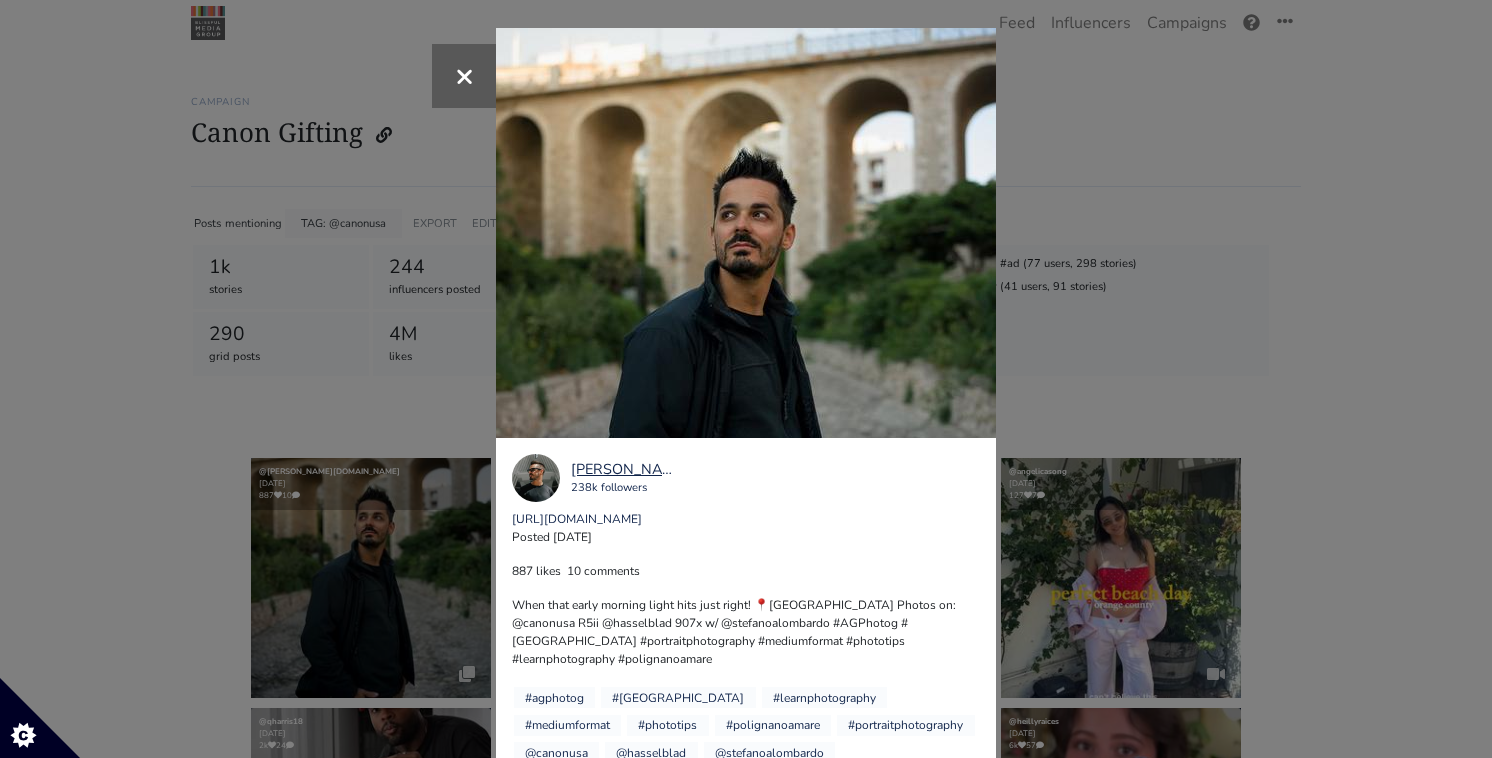click on "×" at bounding box center (746, 379) 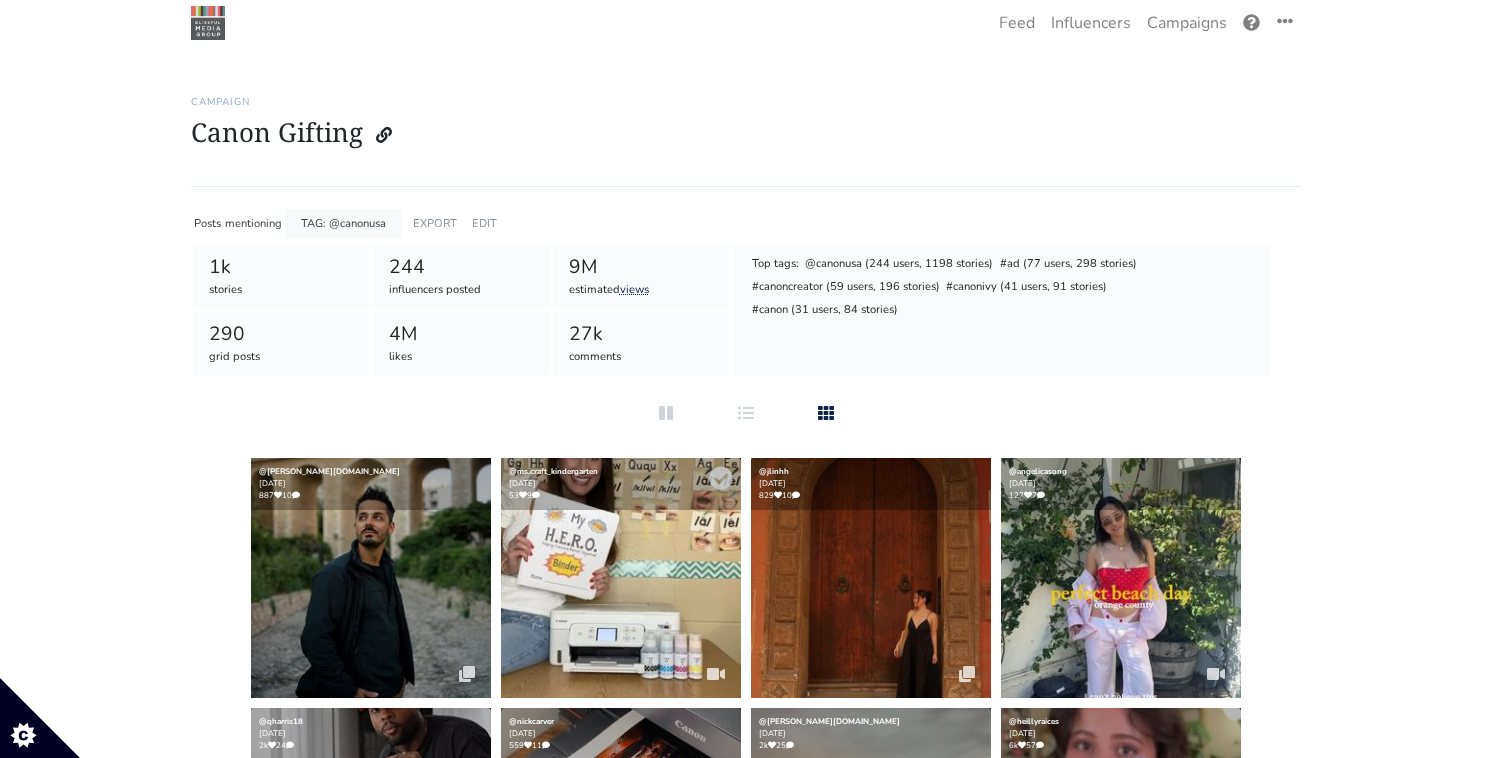 click at bounding box center (621, 578) 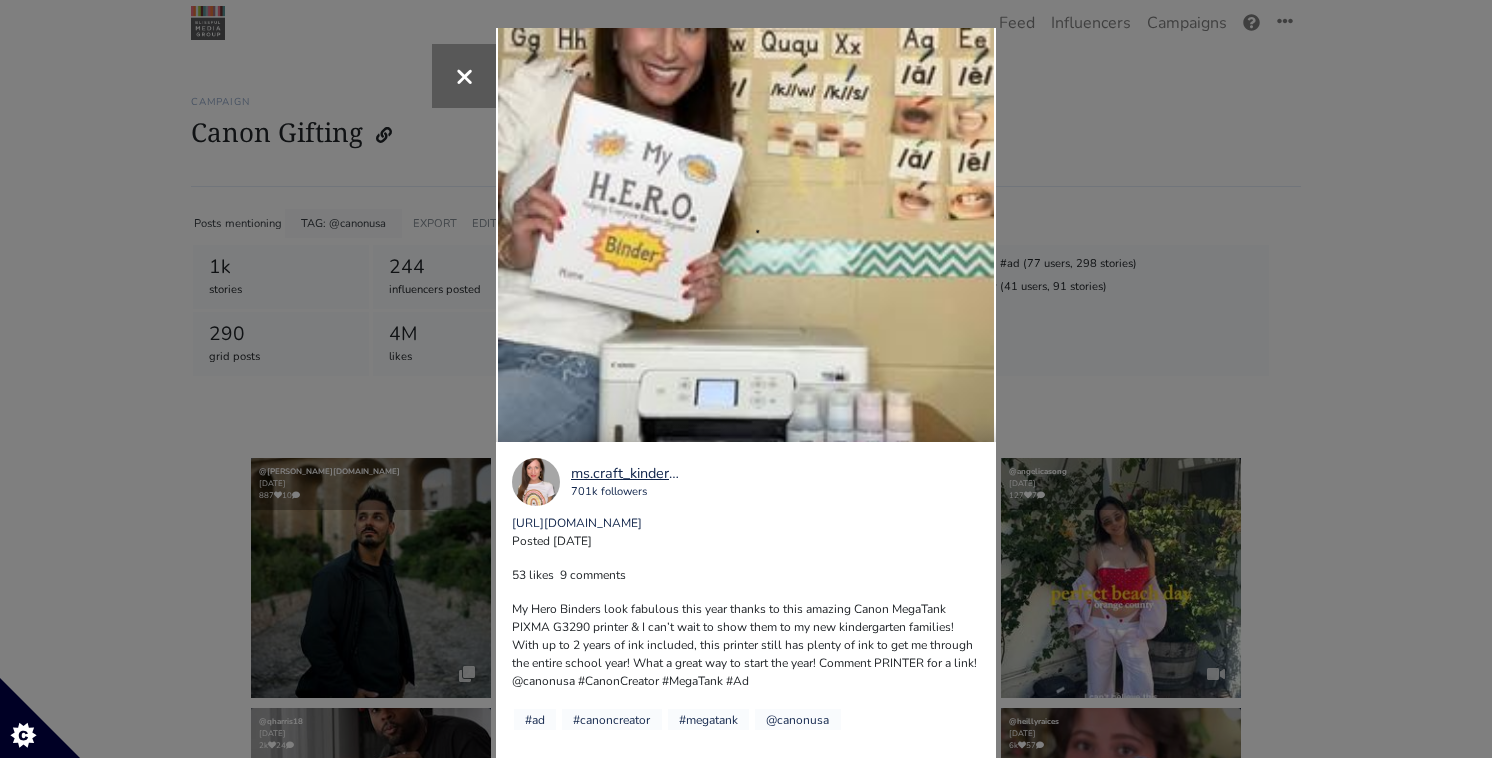 click on "×
Your browser does not support HTML5 video.
ms.craft_kindergarten
701k followers
[URL][DOMAIN_NAME]
Posted [DATE]
#ad" at bounding box center [746, 379] 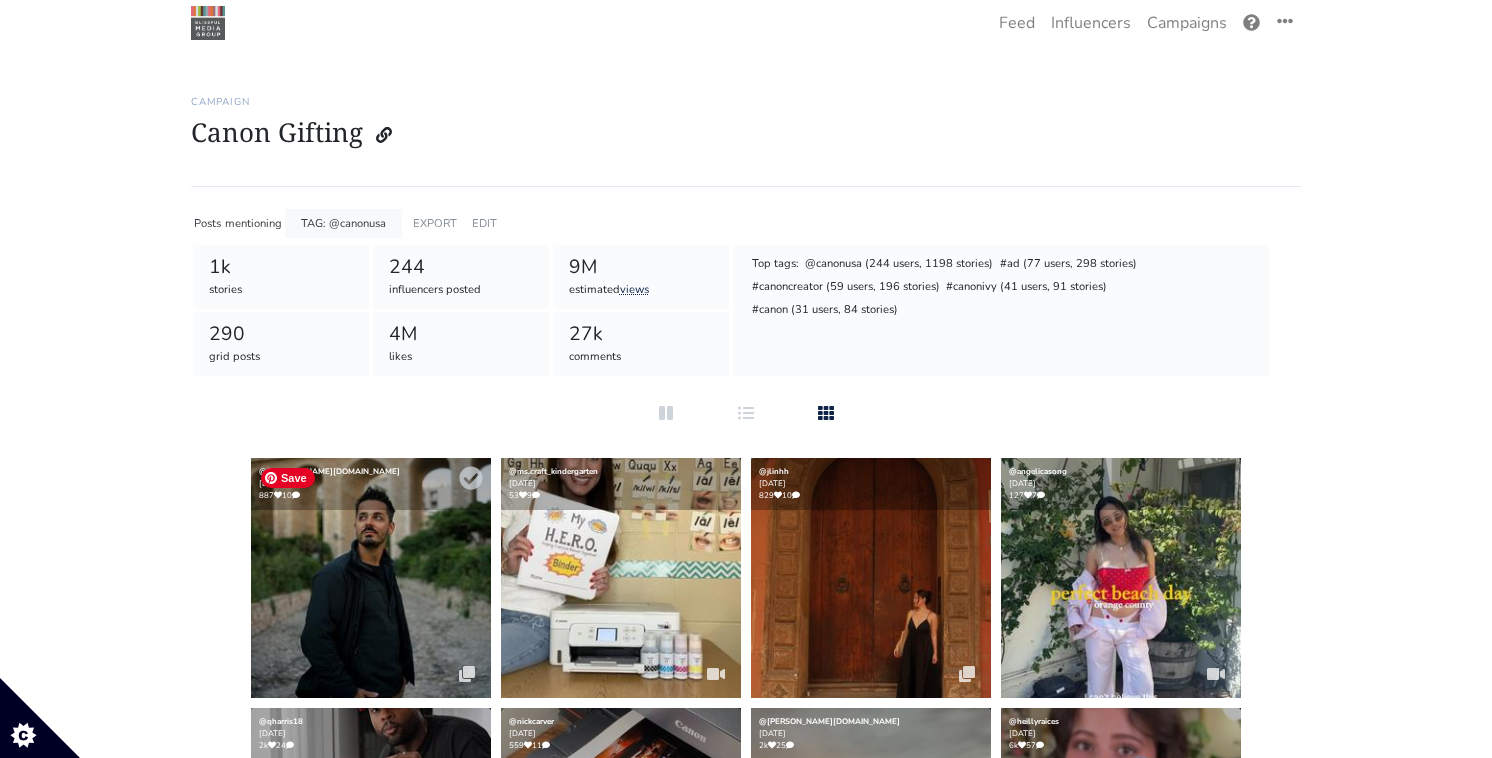 click at bounding box center [371, 578] 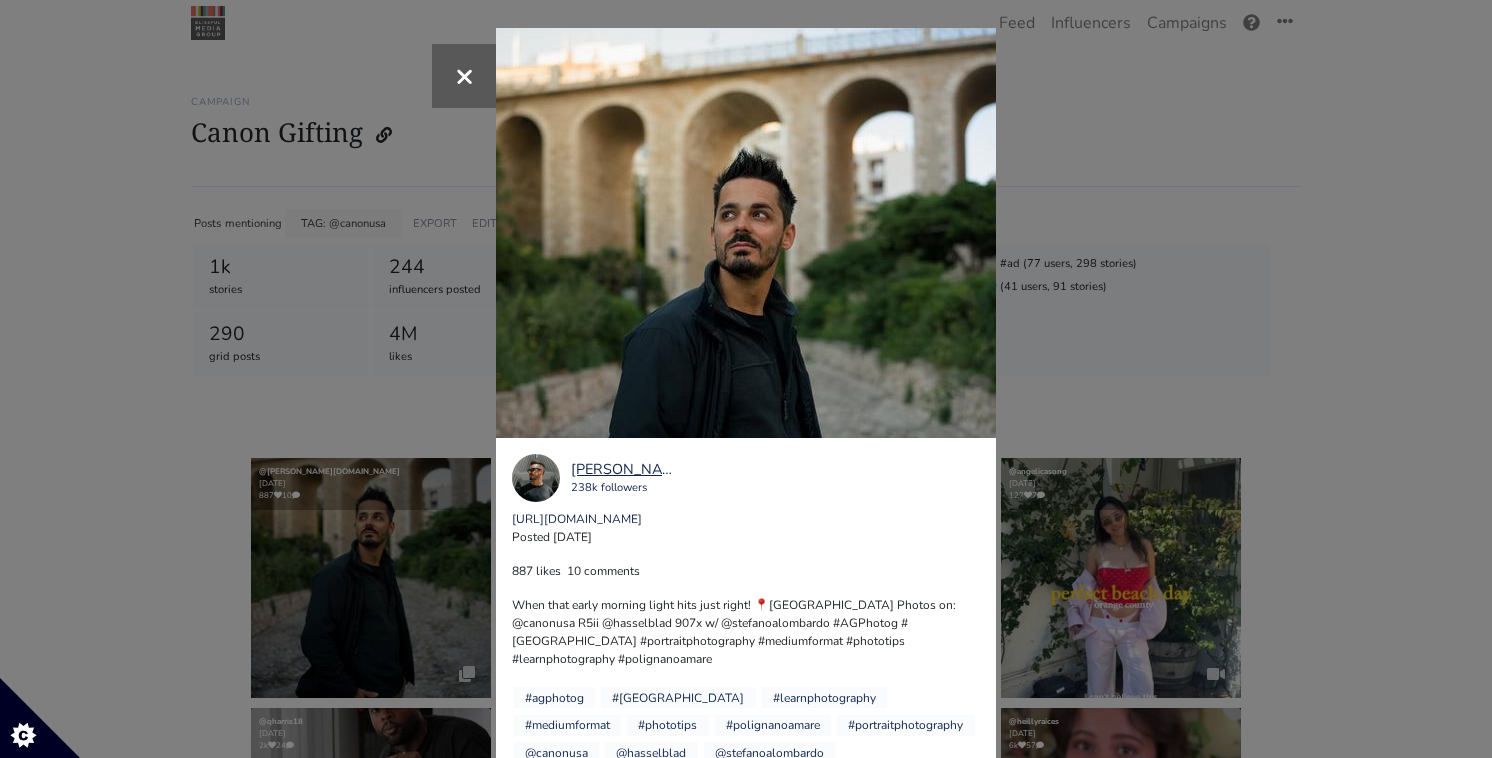 click on "×" at bounding box center [746, 379] 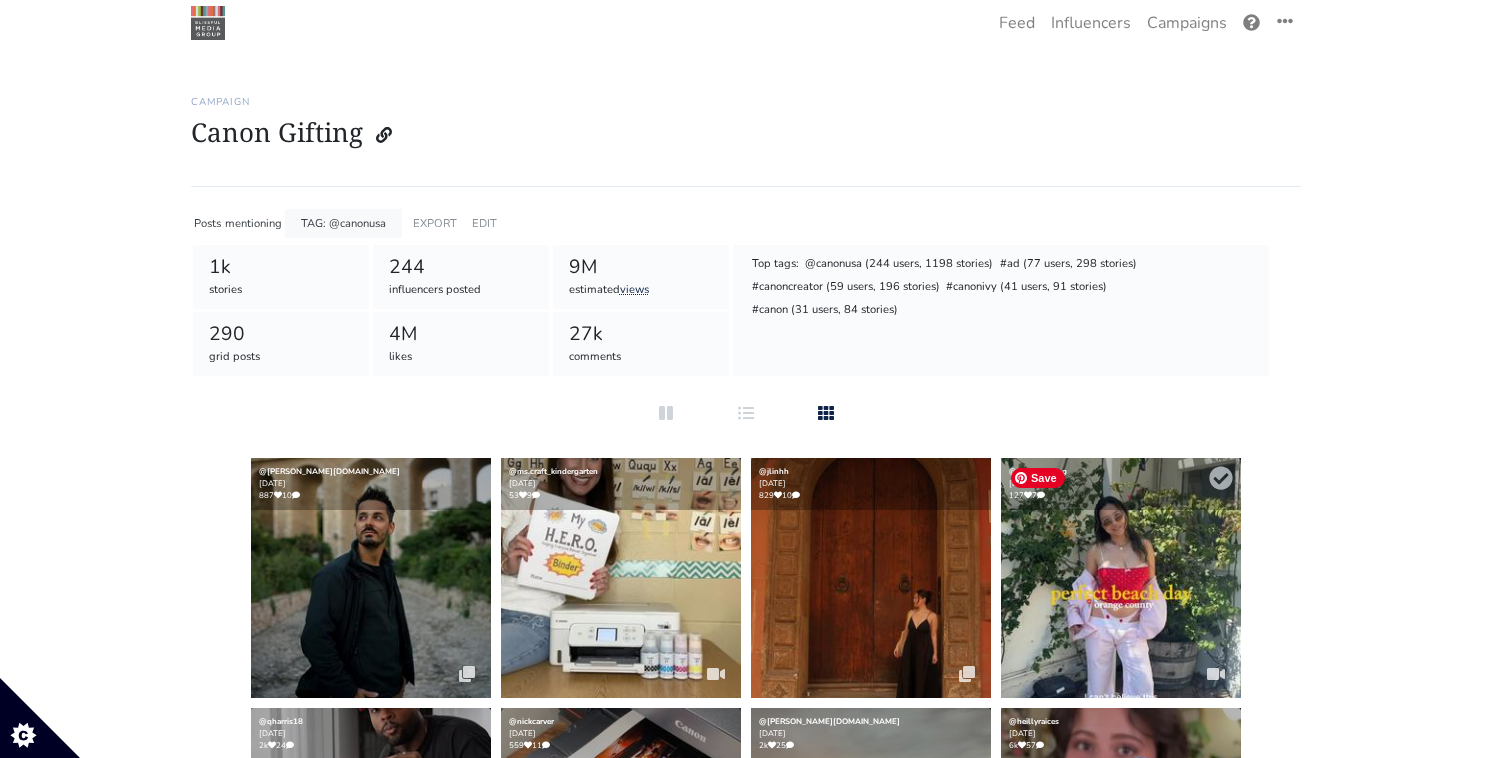 click at bounding box center [1121, 578] 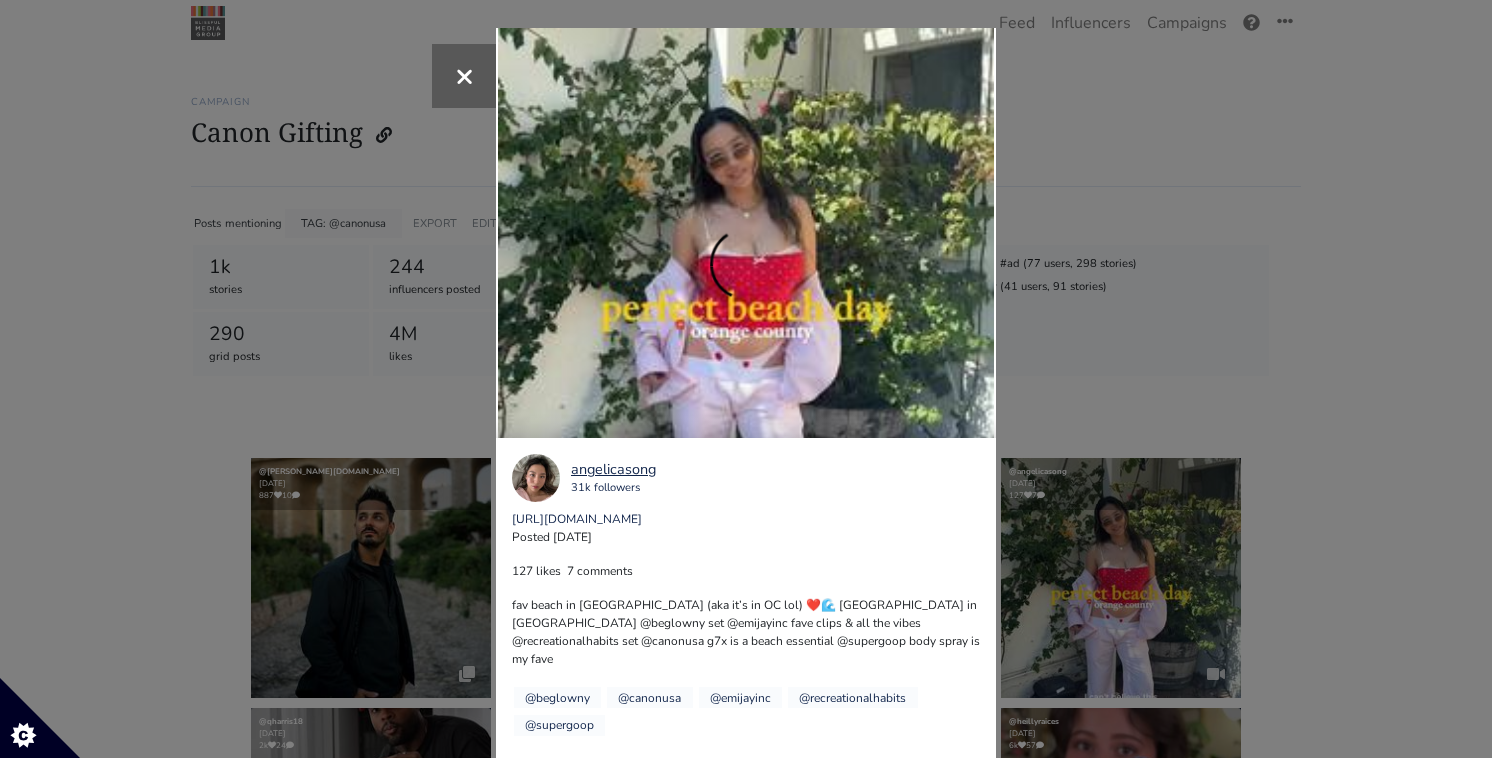 click on "×
Your browser does not support HTML5 video.
angelicasong
31k followers
[URL][DOMAIN_NAME]
Posted [DATE]" at bounding box center (746, 379) 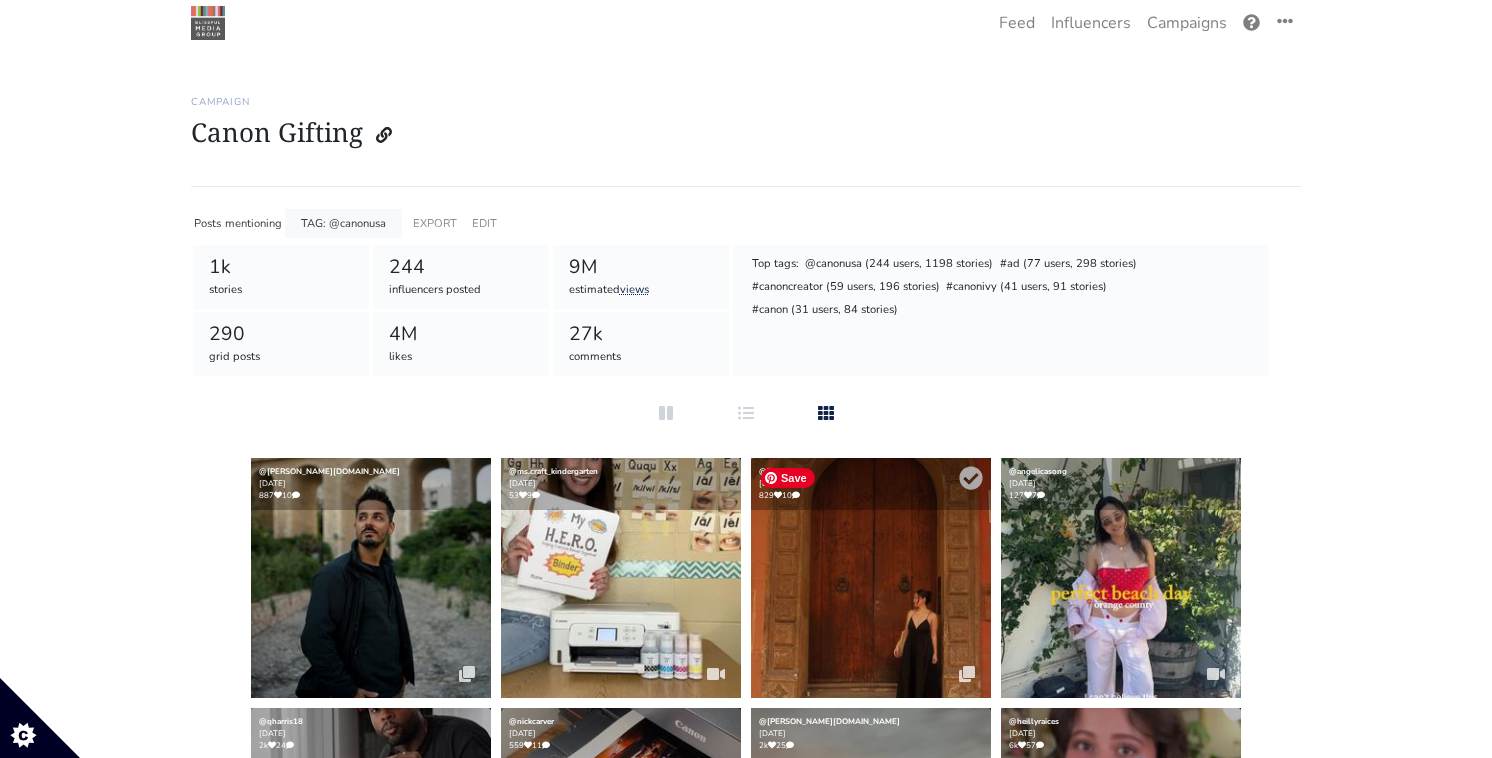 click at bounding box center (871, 578) 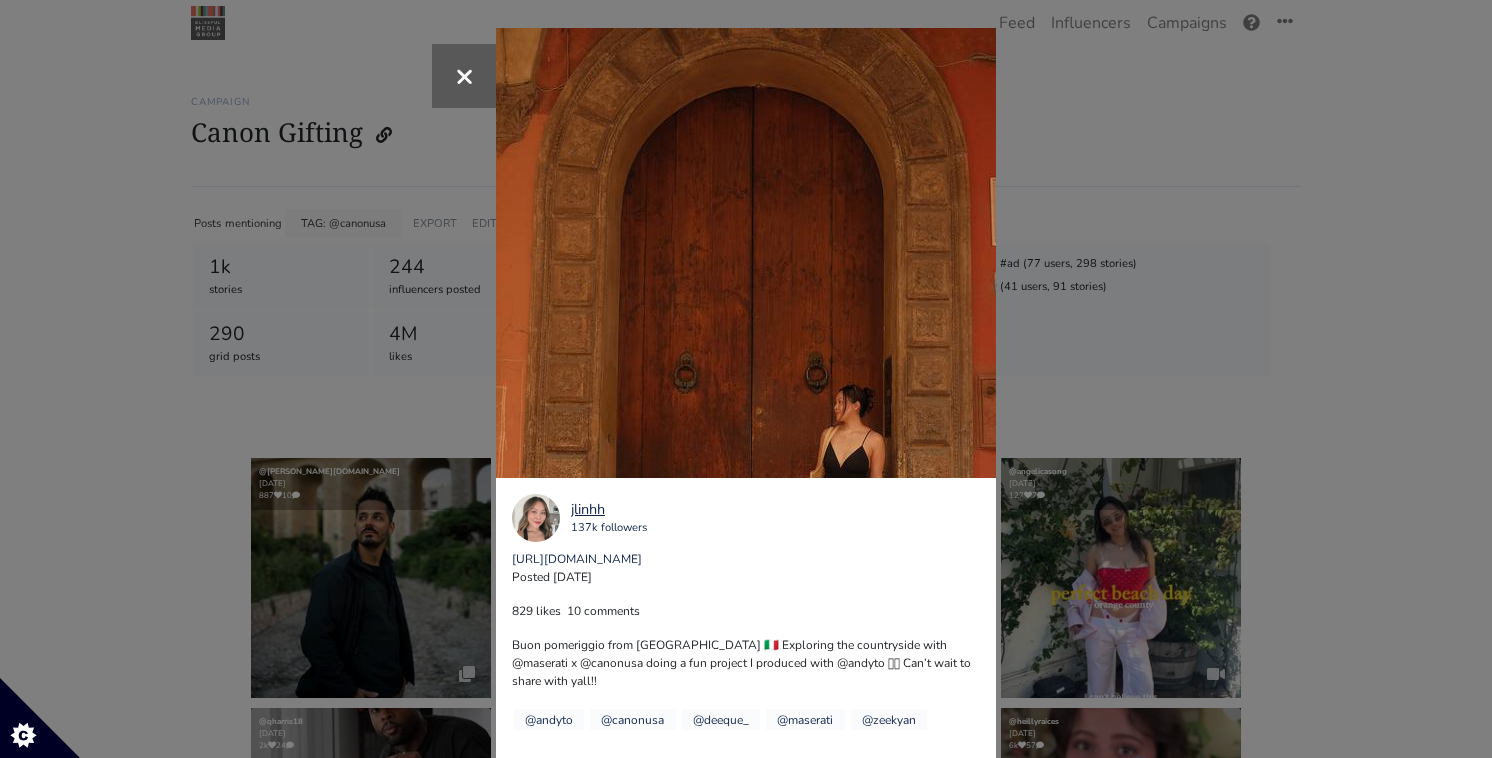 click on "×" at bounding box center (746, 379) 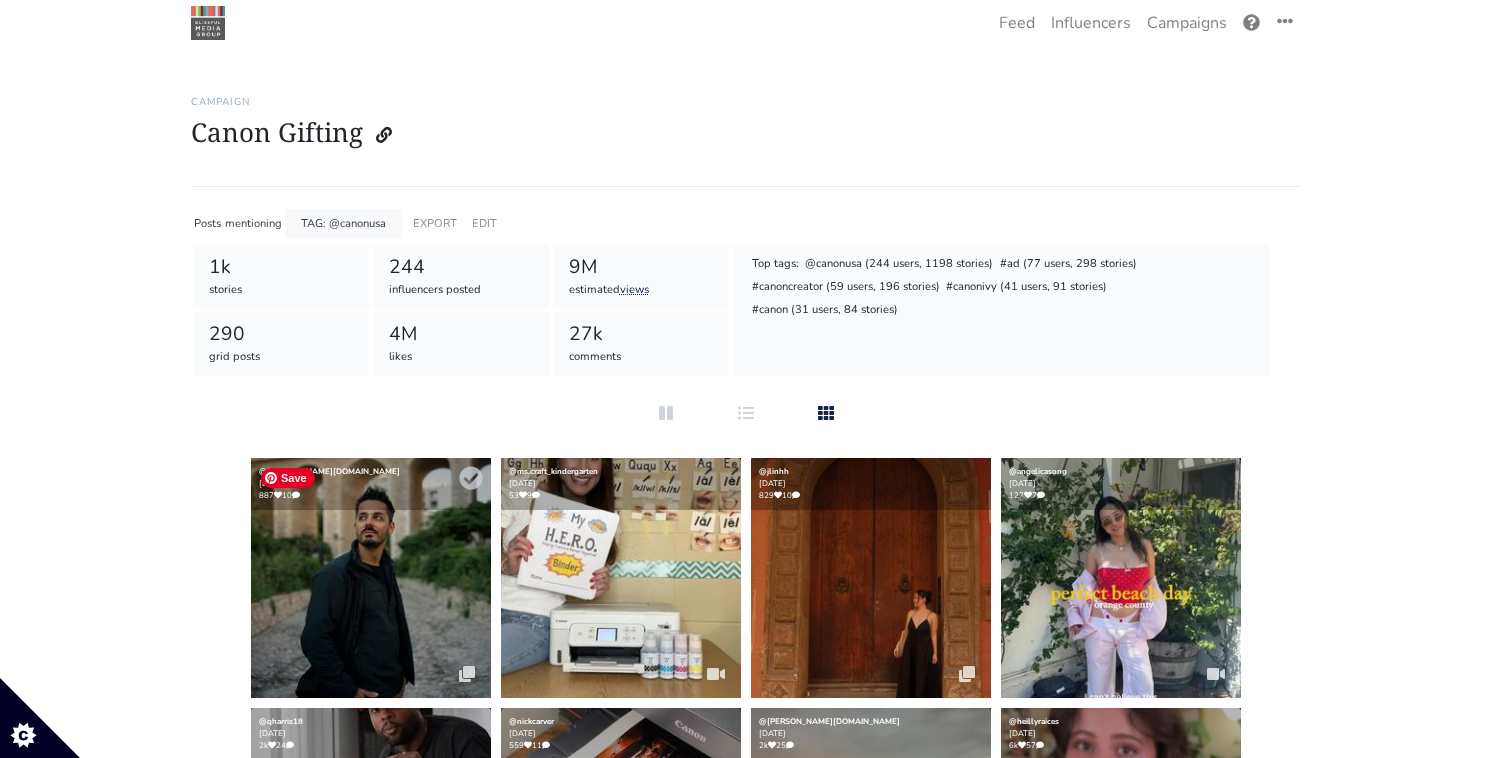 click at bounding box center [371, 578] 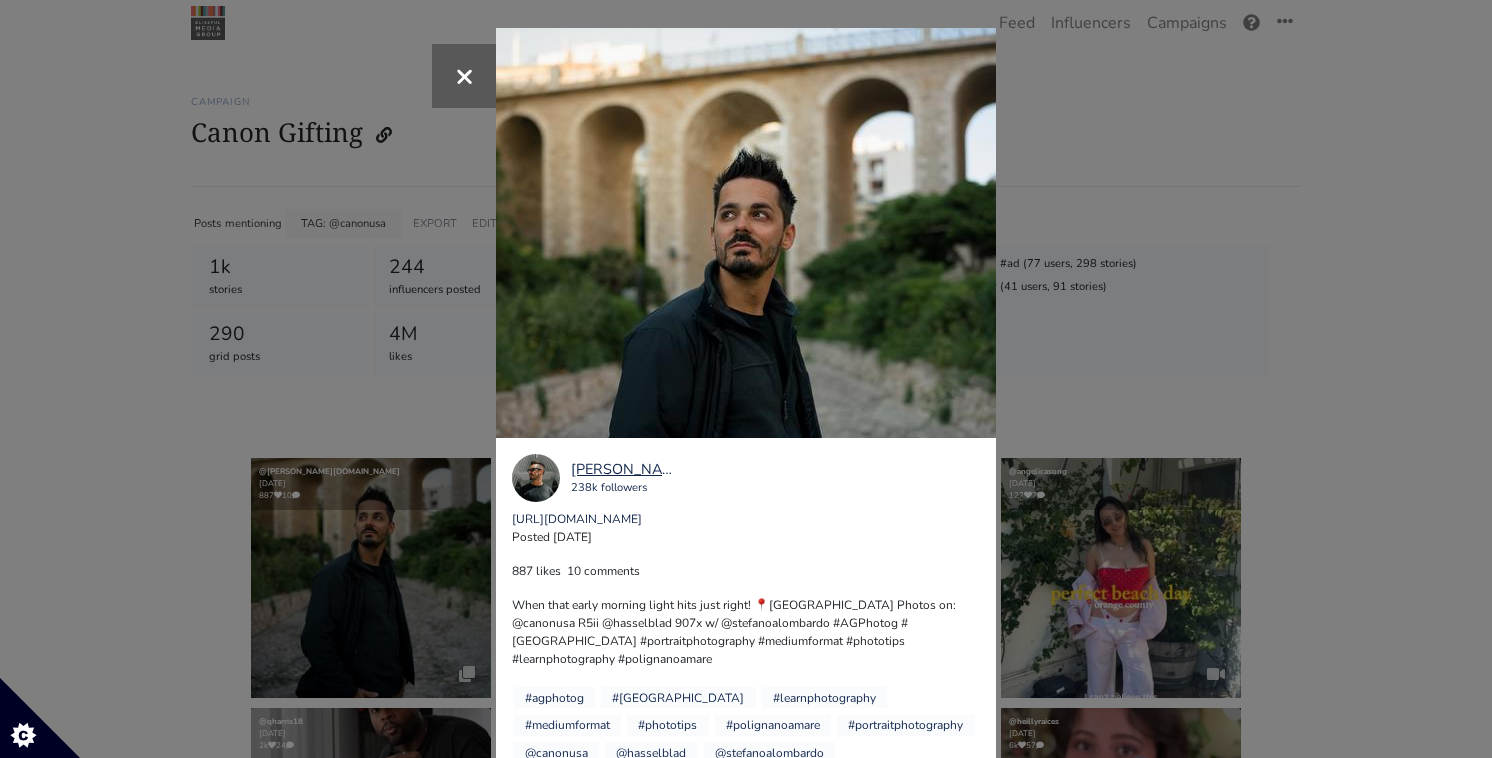 click on "×" at bounding box center [746, 379] 